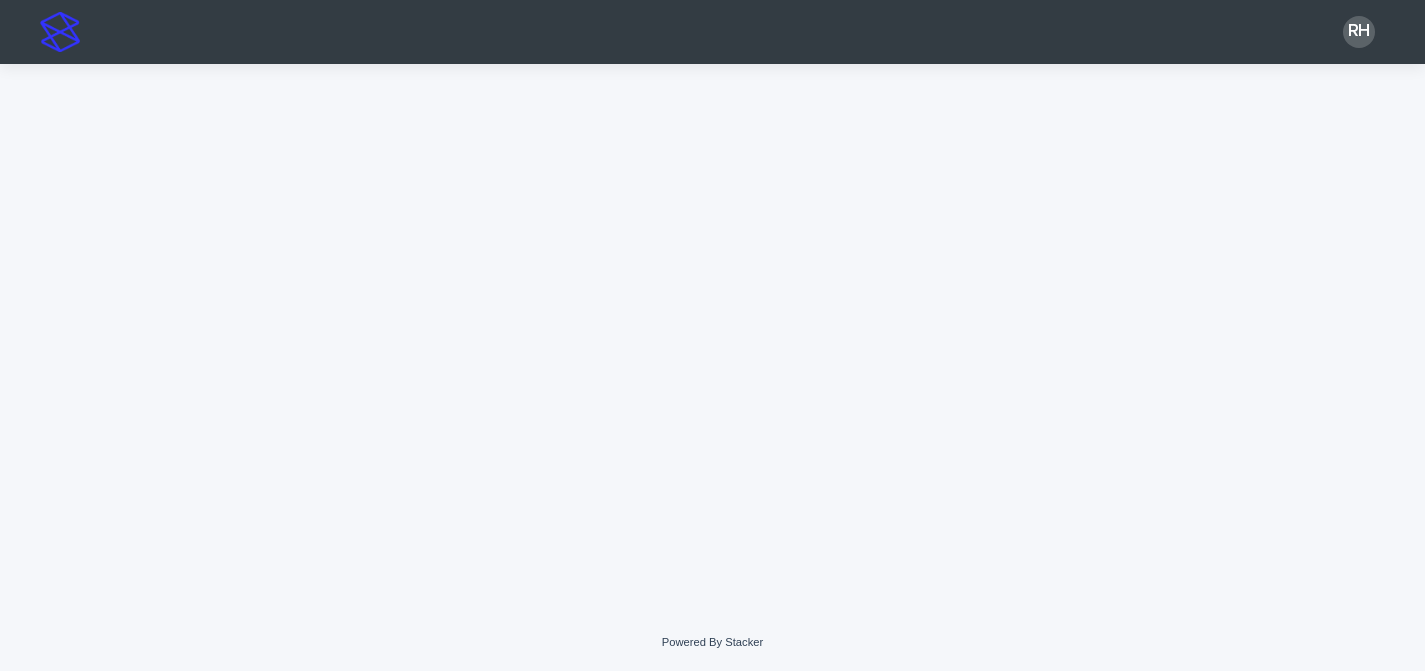 scroll, scrollTop: 0, scrollLeft: 0, axis: both 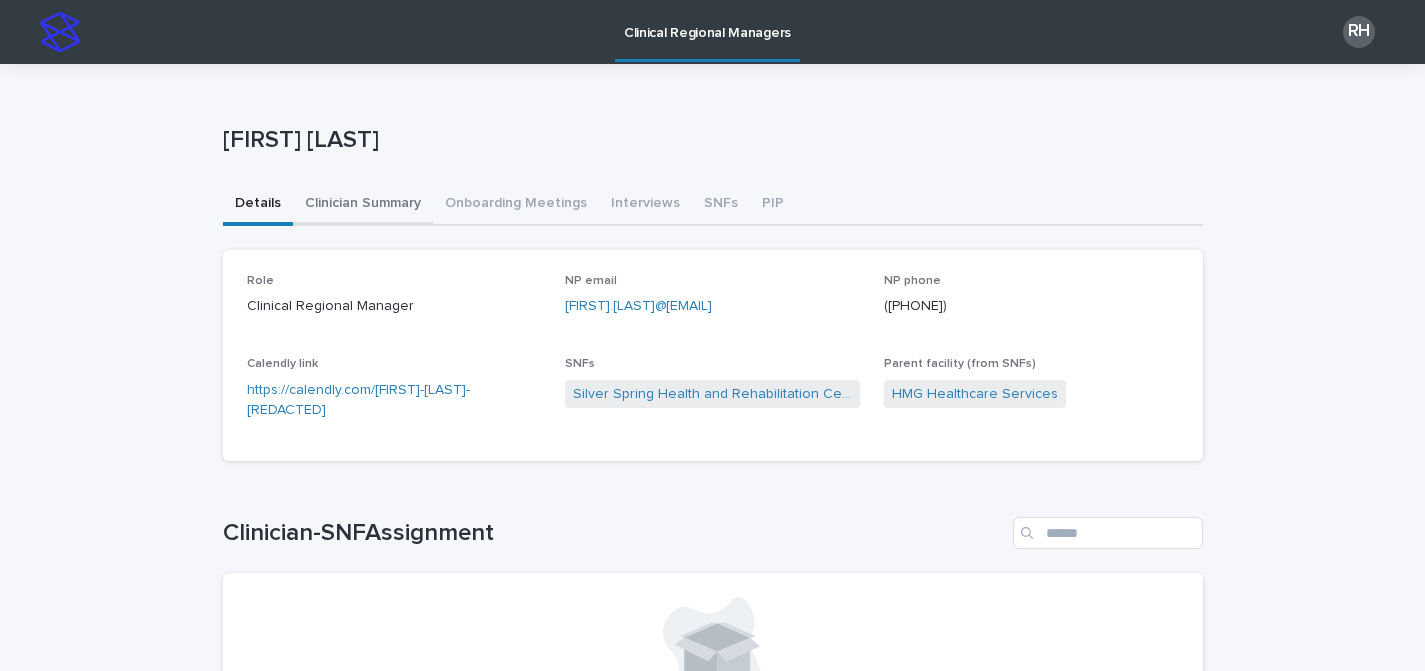 click on "Clinician Summary" at bounding box center [363, 205] 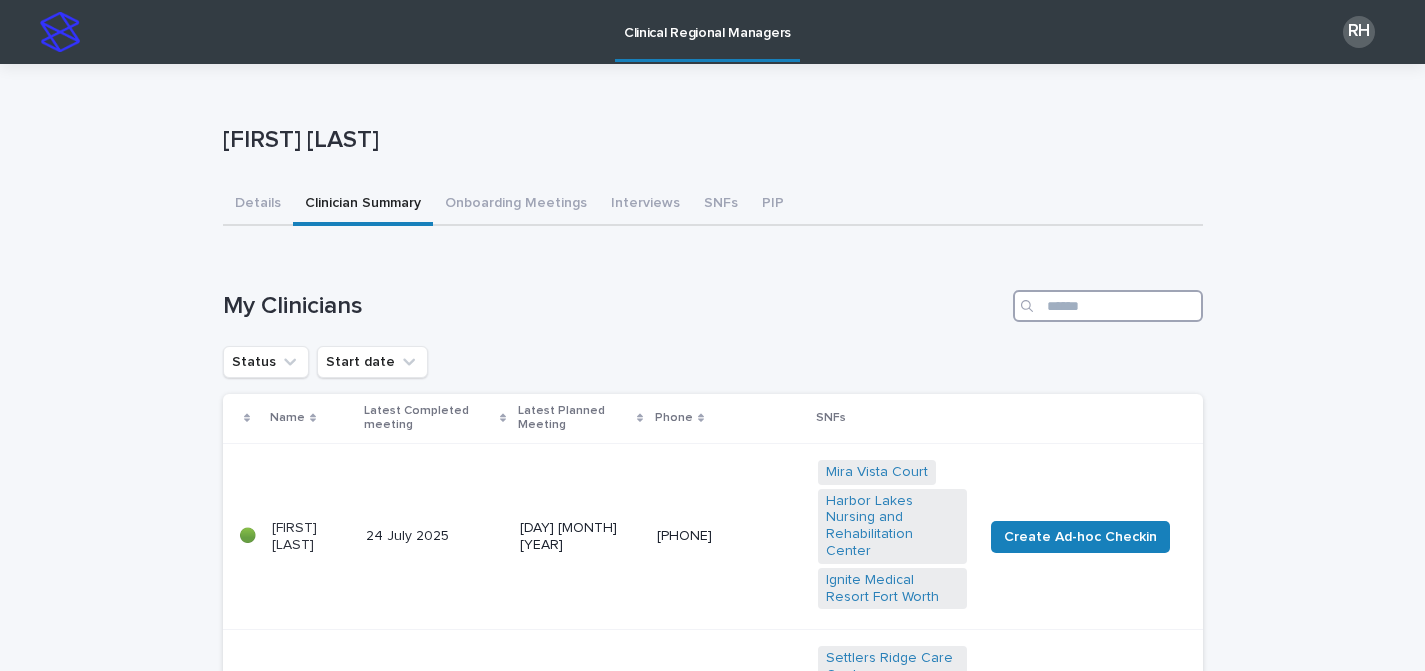 click at bounding box center (1108, 306) 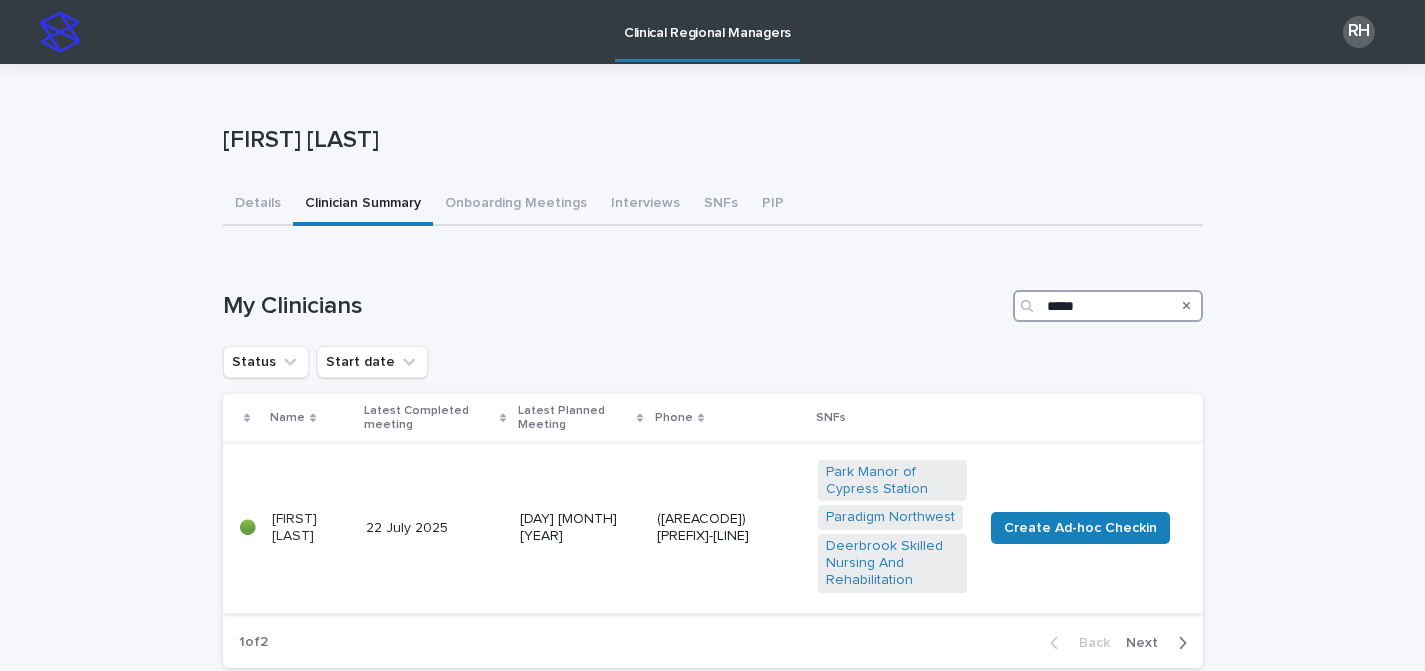 type on "*****" 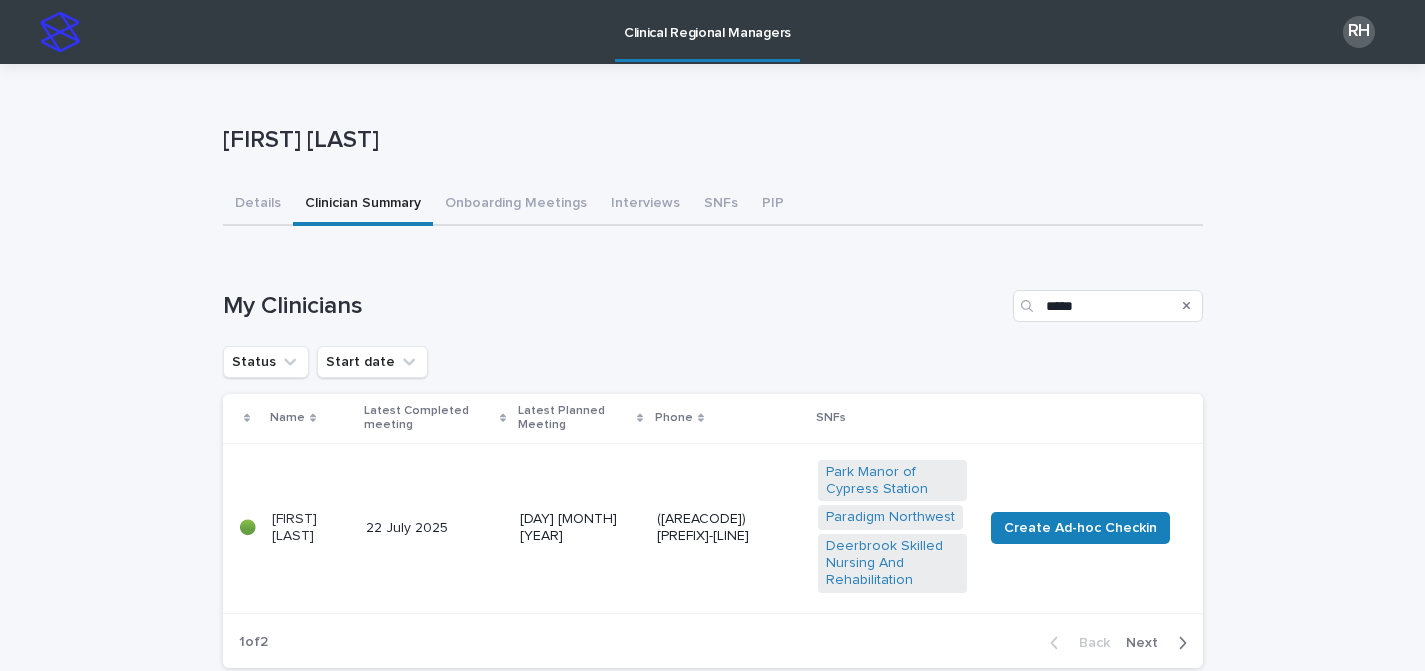click on "22 July 2025" at bounding box center [435, 528] 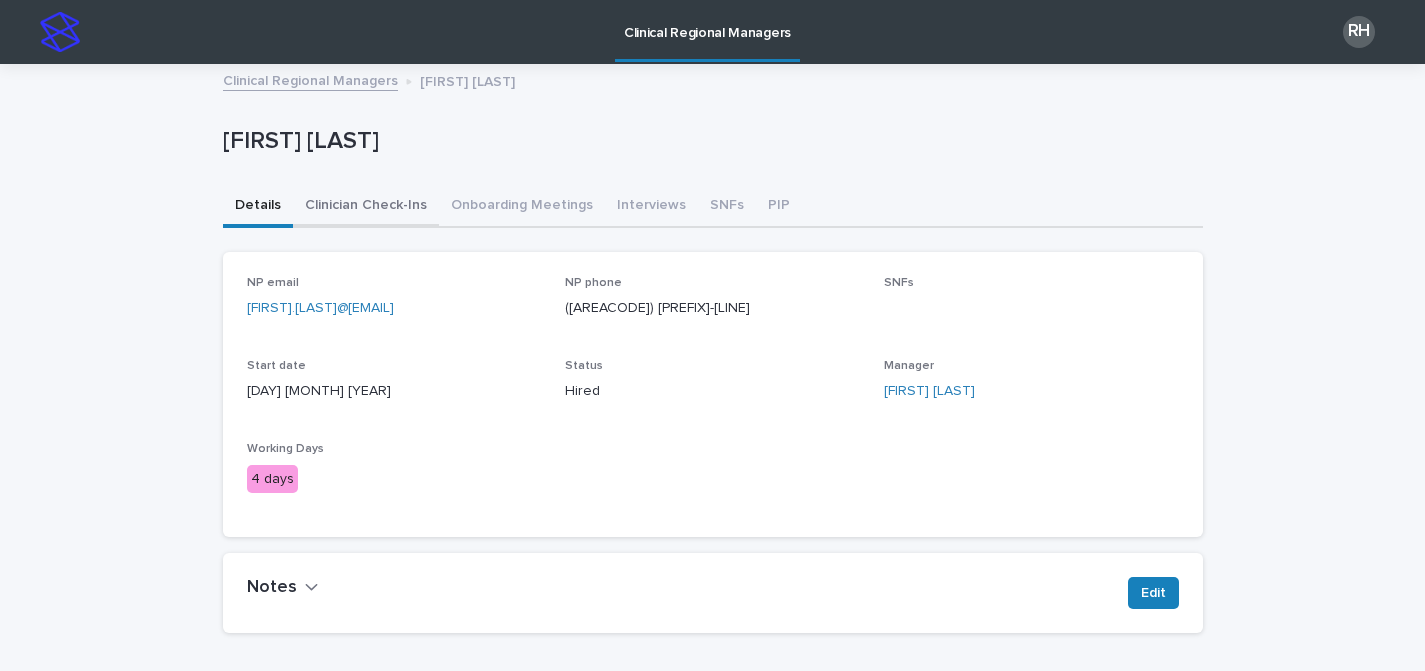 click on "Clinician Check-Ins" at bounding box center [366, 207] 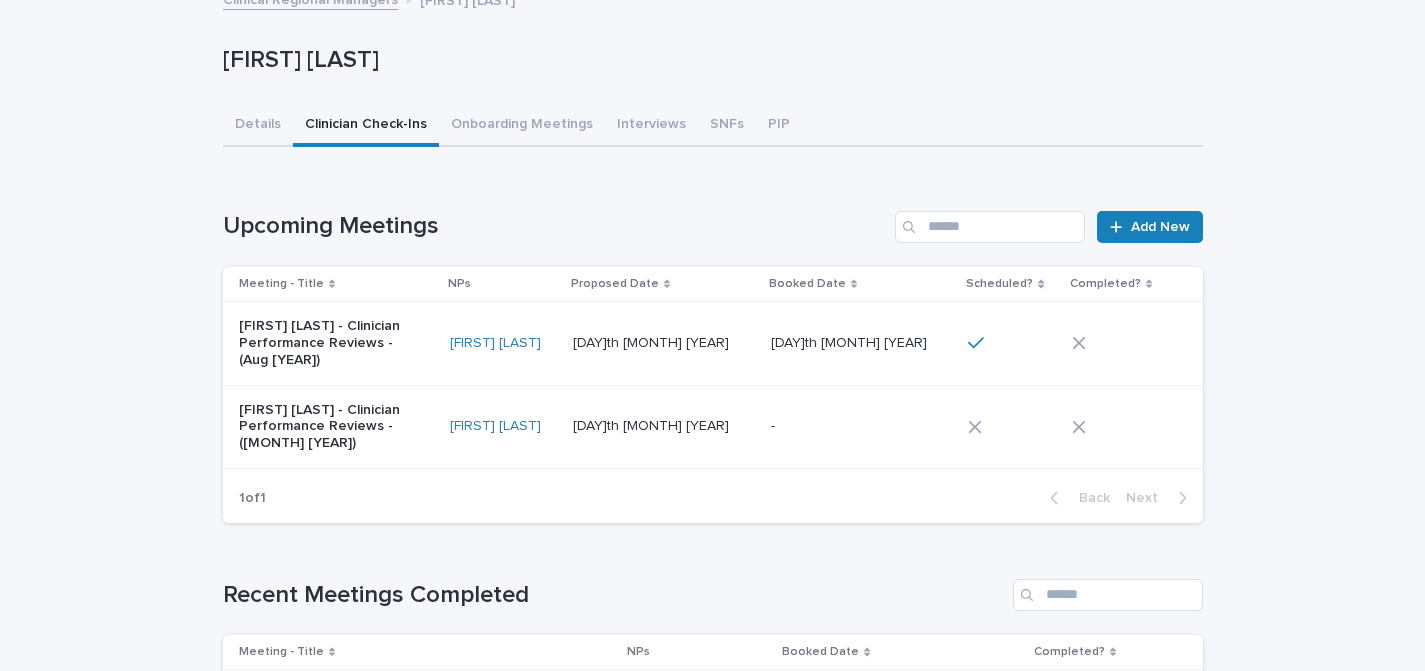 scroll, scrollTop: 115, scrollLeft: 0, axis: vertical 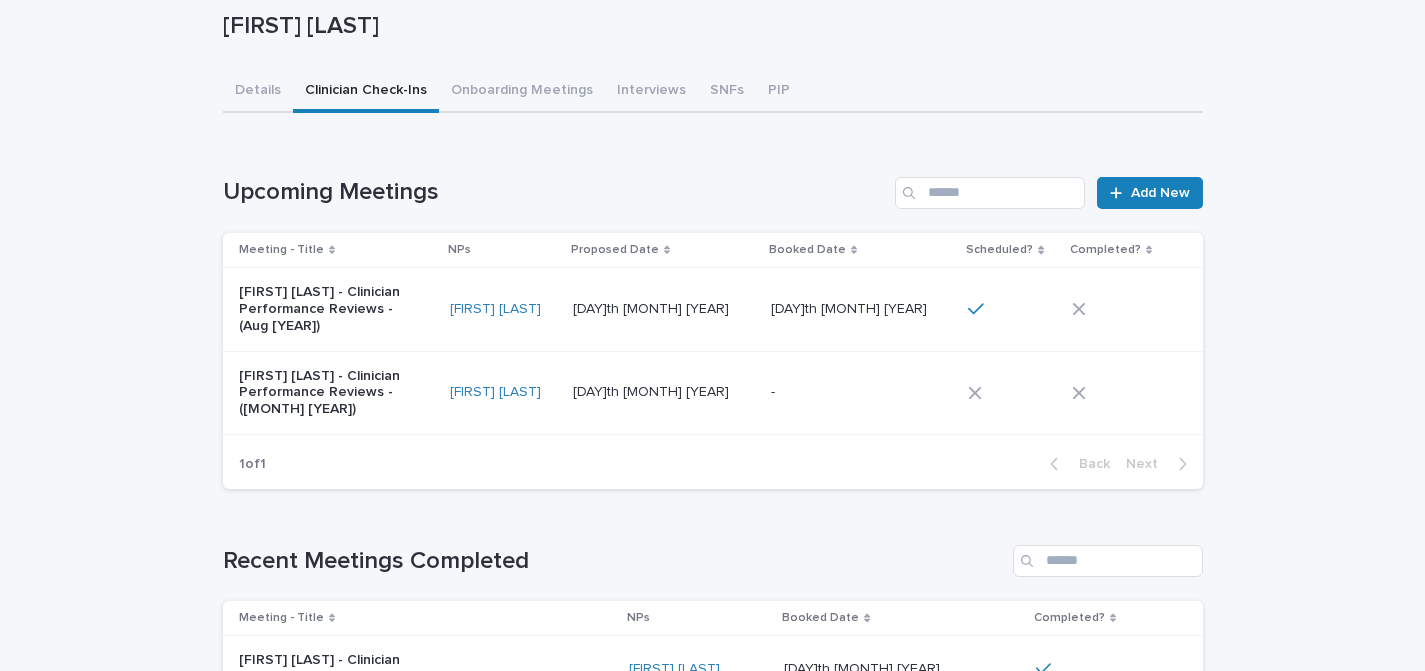 click on "[FIRST] [LAST] - Clinician Performance Reviews - (Aug [YEAR])" at bounding box center (336, 309) 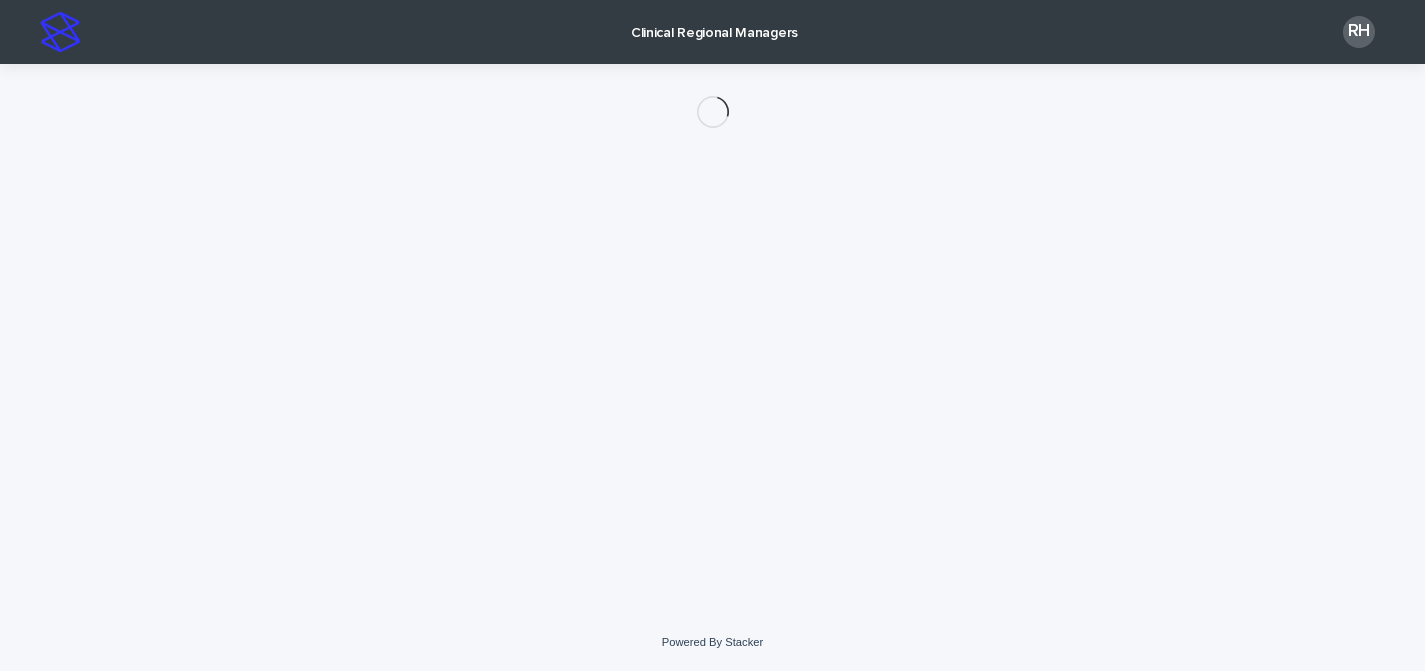 scroll, scrollTop: 0, scrollLeft: 0, axis: both 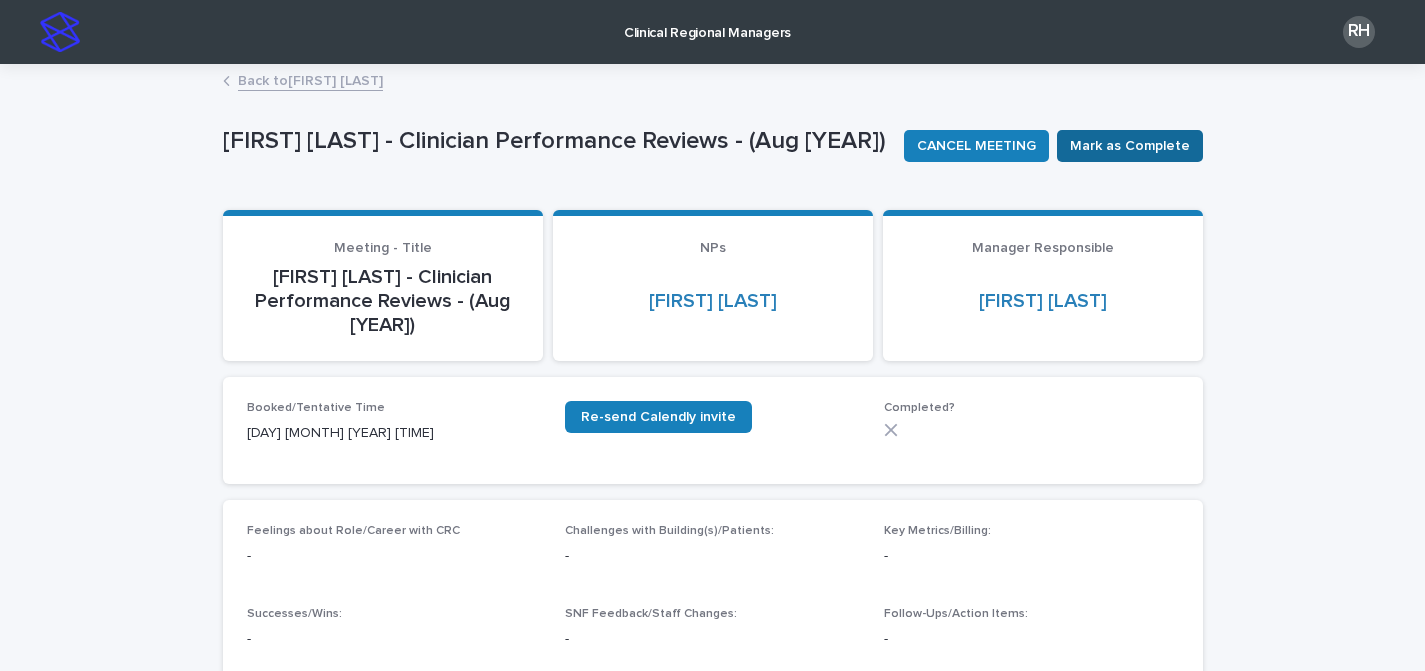 click on "Mark as Complete" at bounding box center (1130, 146) 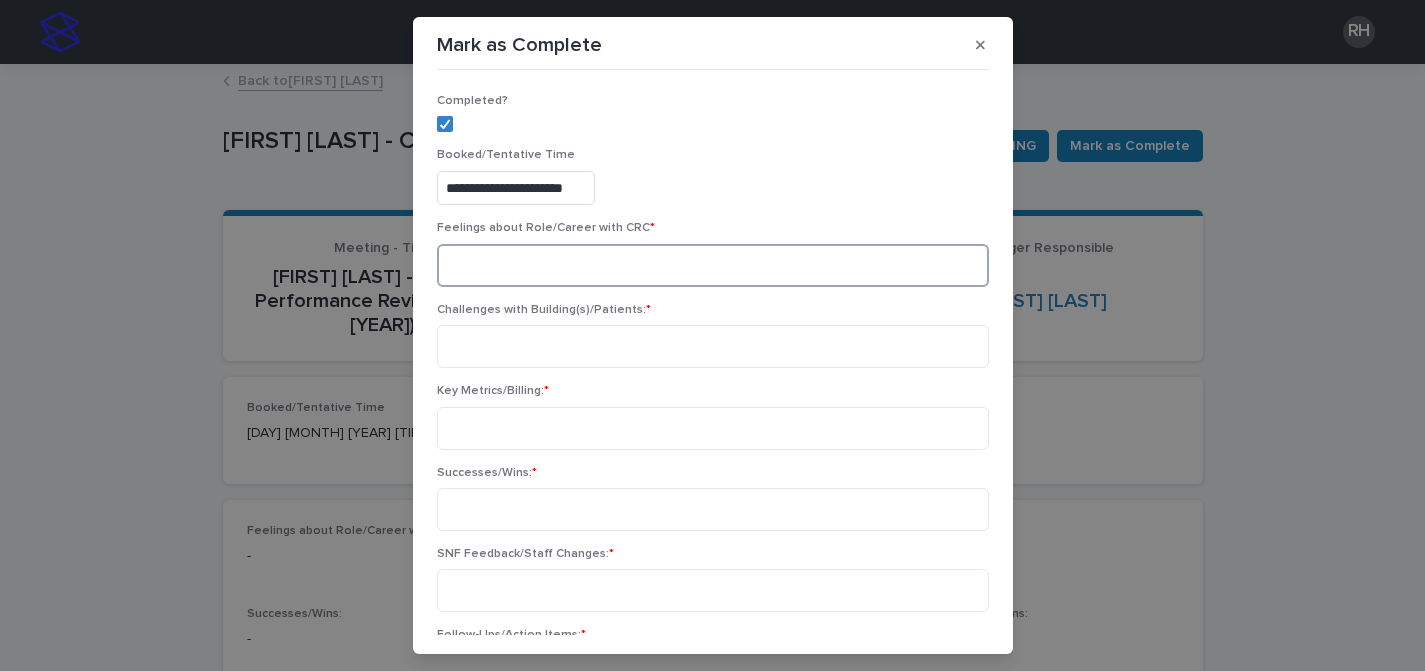 click at bounding box center (713, 265) 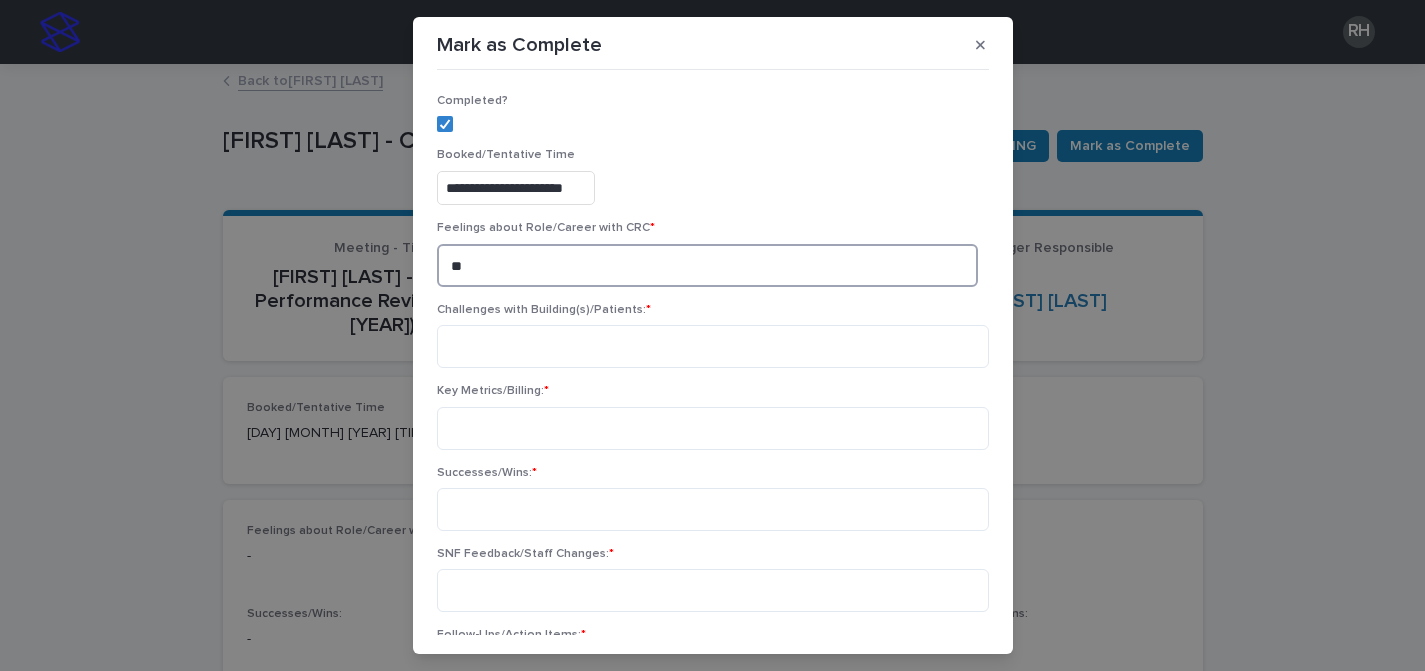 type on "*" 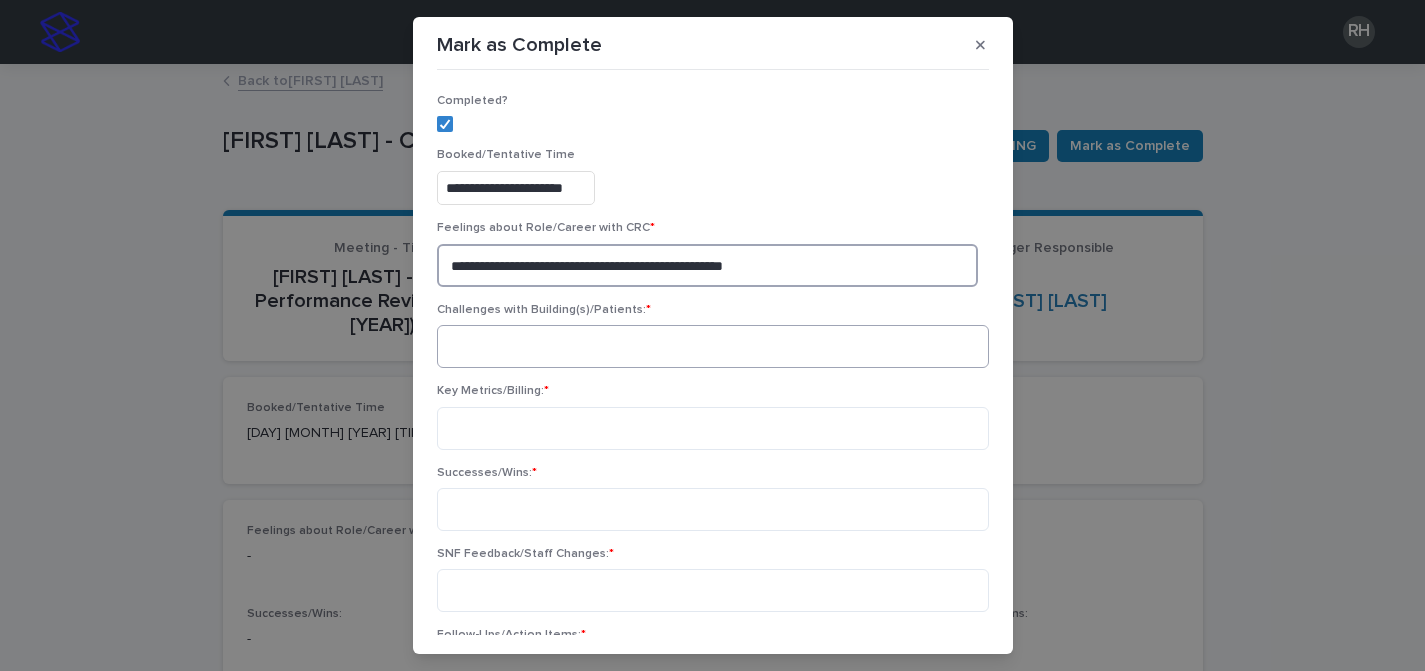 type on "**********" 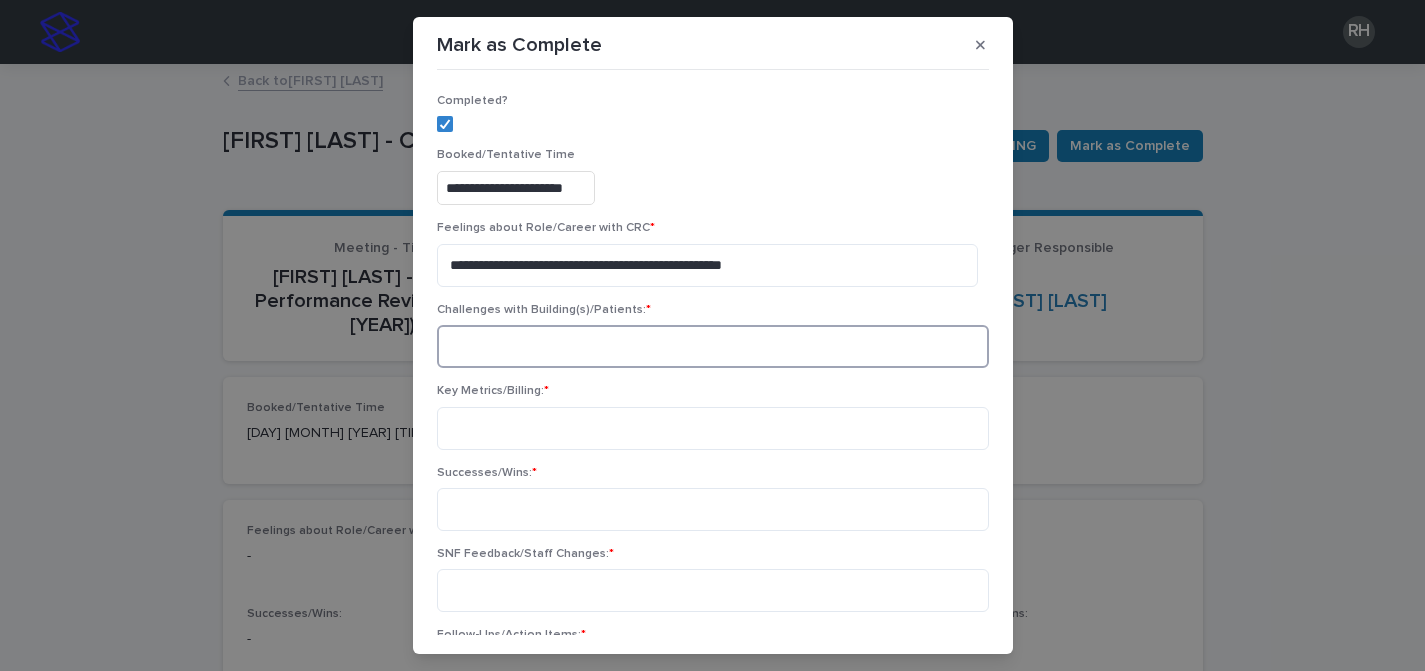 click at bounding box center [713, 346] 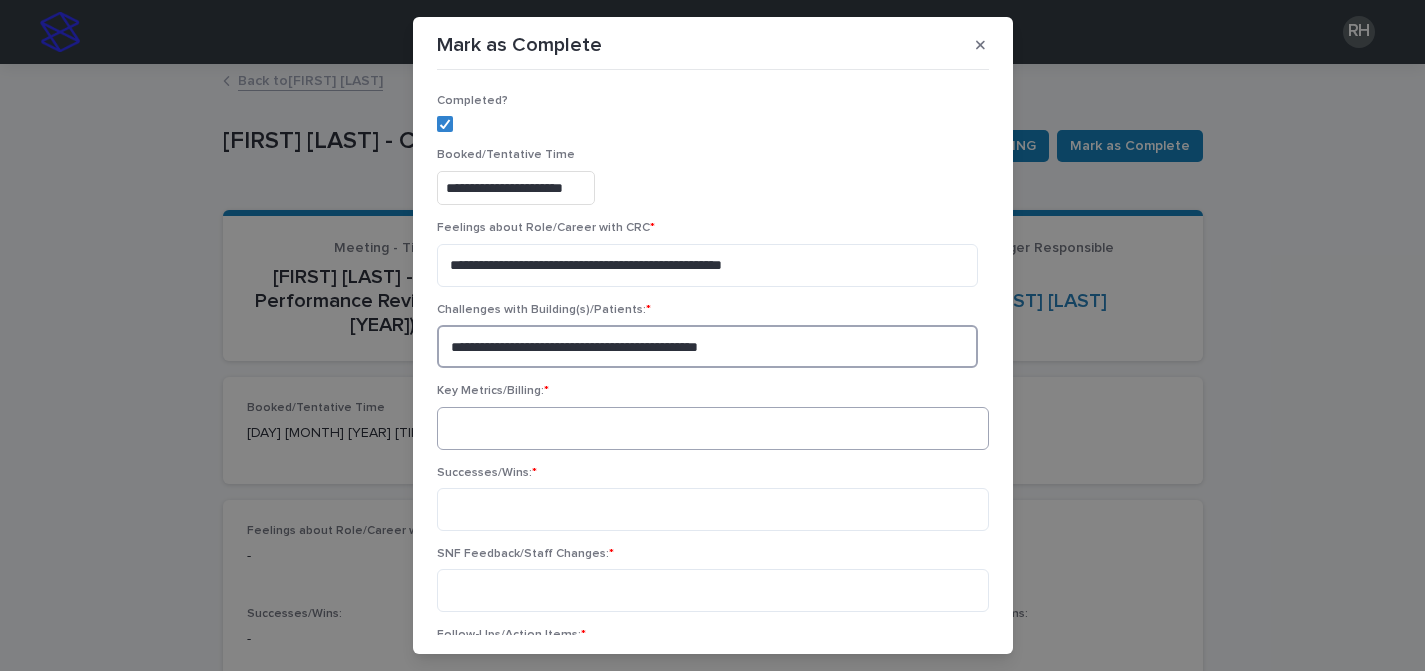type on "**********" 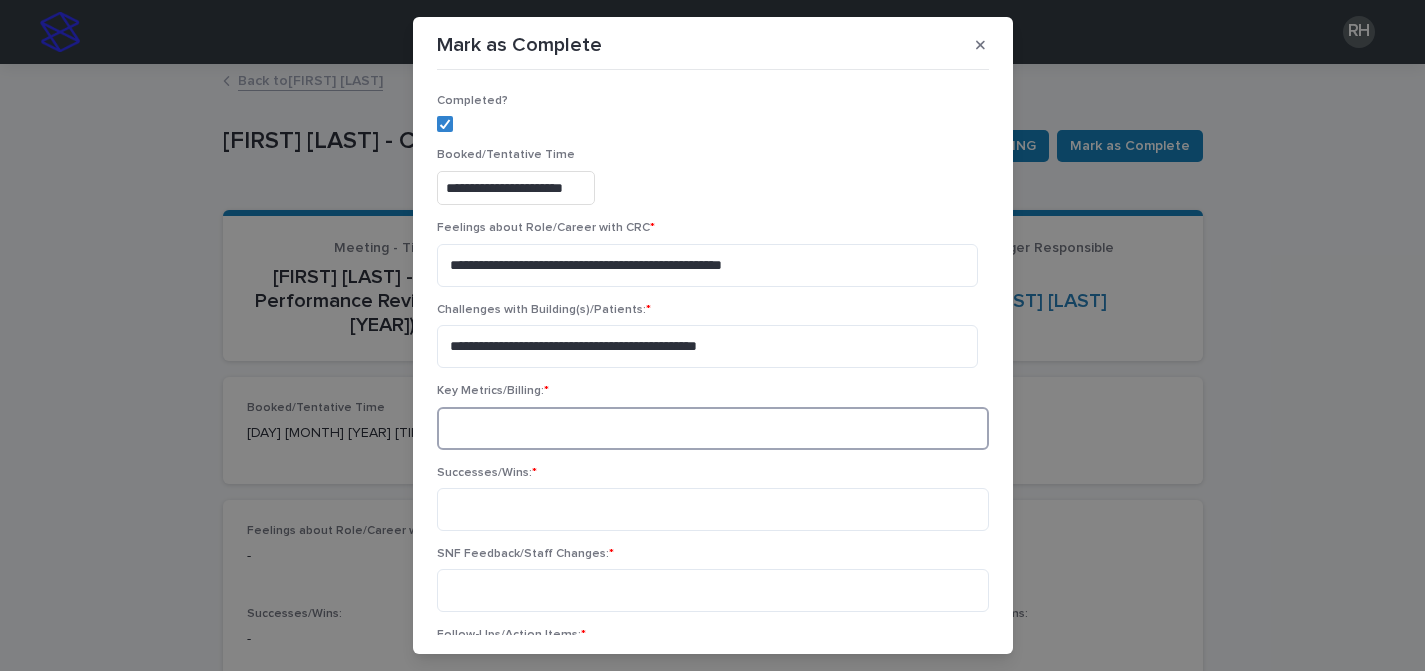 click at bounding box center [713, 428] 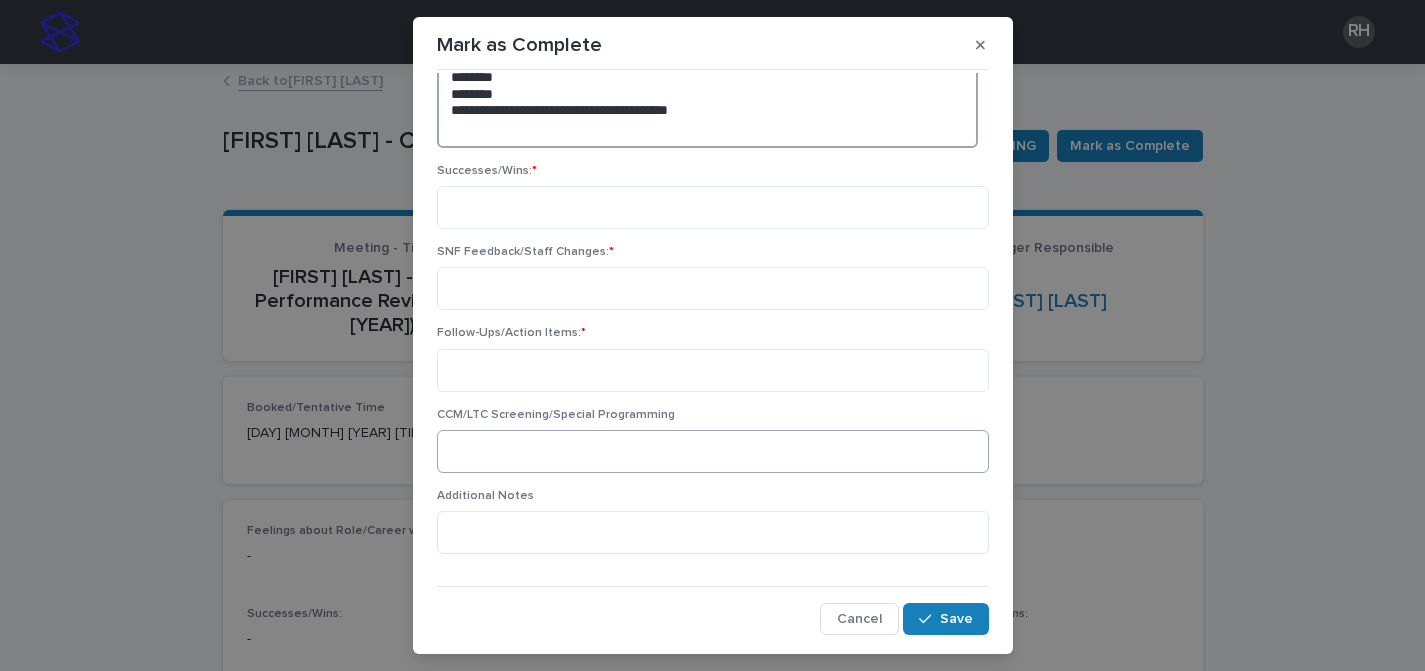 type on "**********" 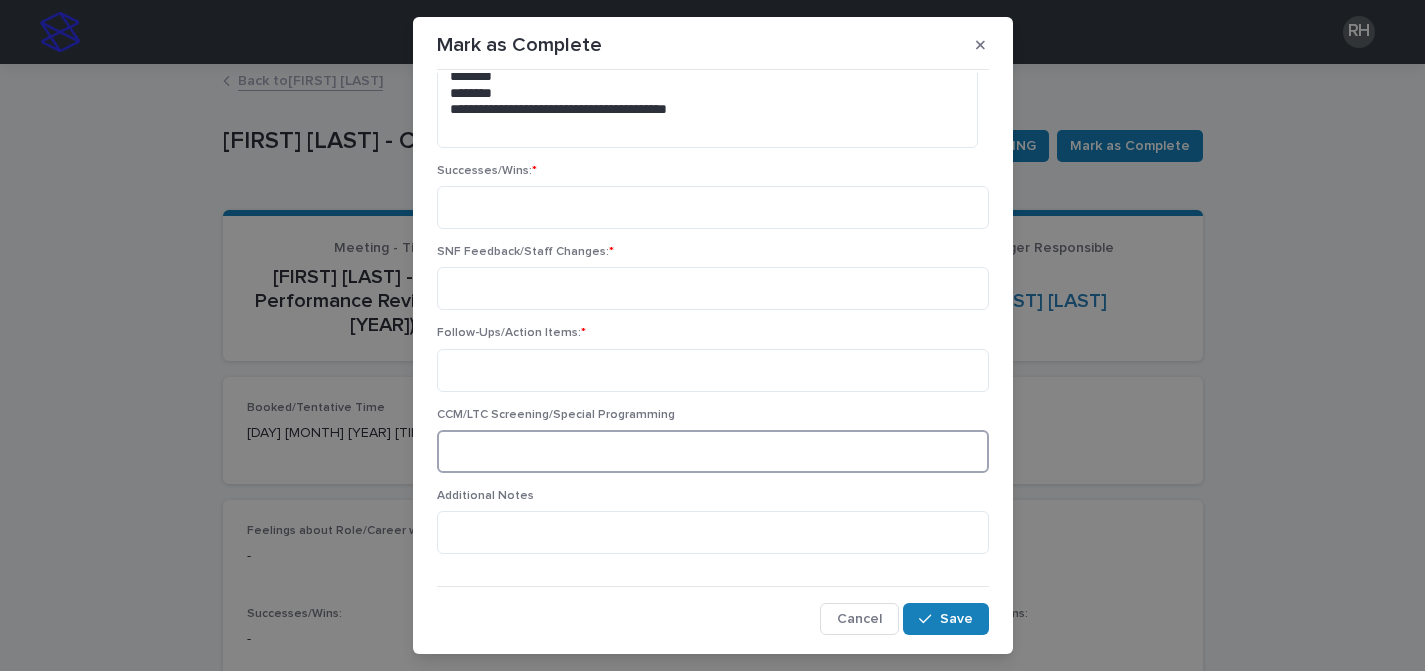 click at bounding box center (713, 451) 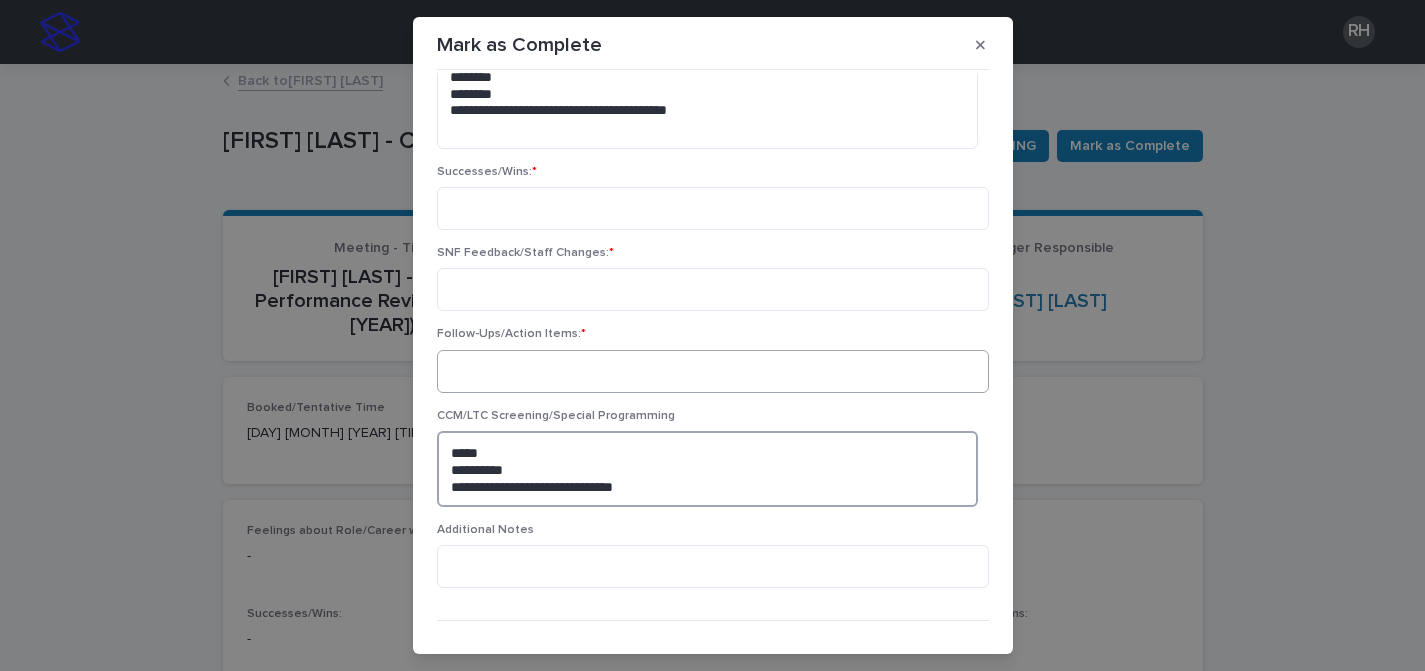 type on "**********" 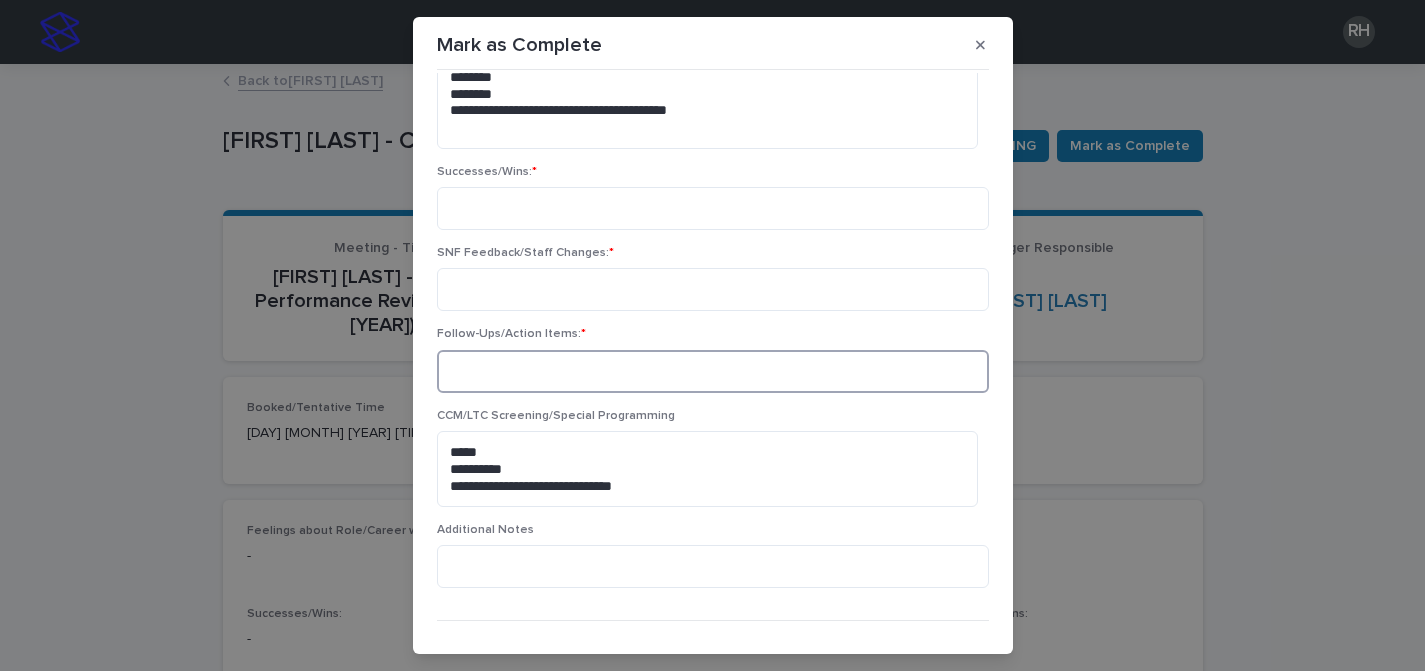 click at bounding box center [713, 371] 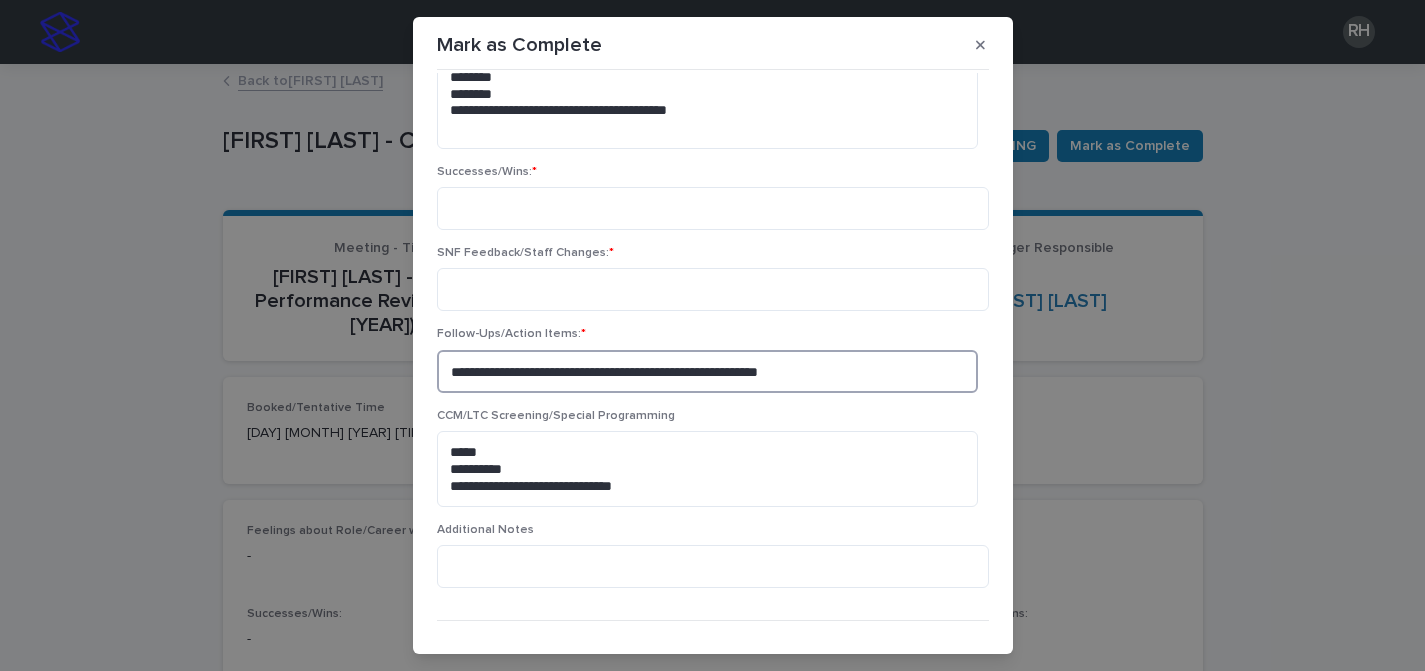 click on "**********" at bounding box center [707, 371] 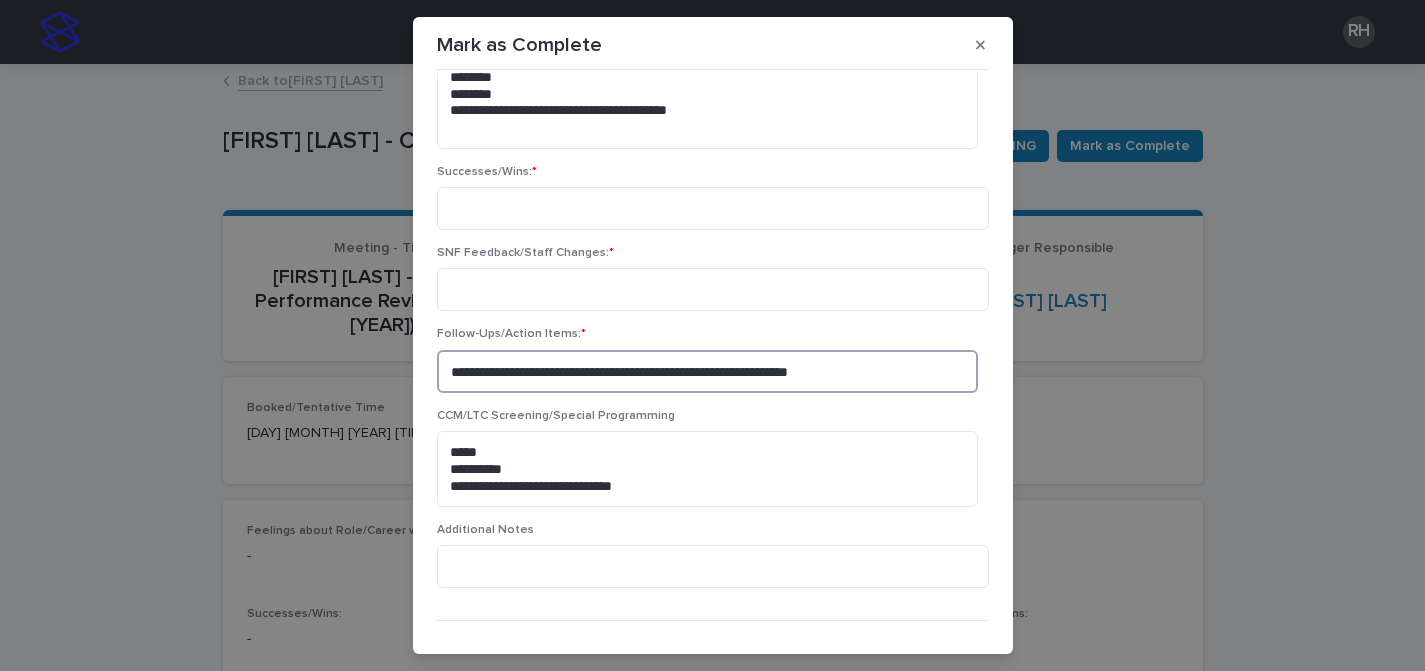 click on "**********" at bounding box center [707, 371] 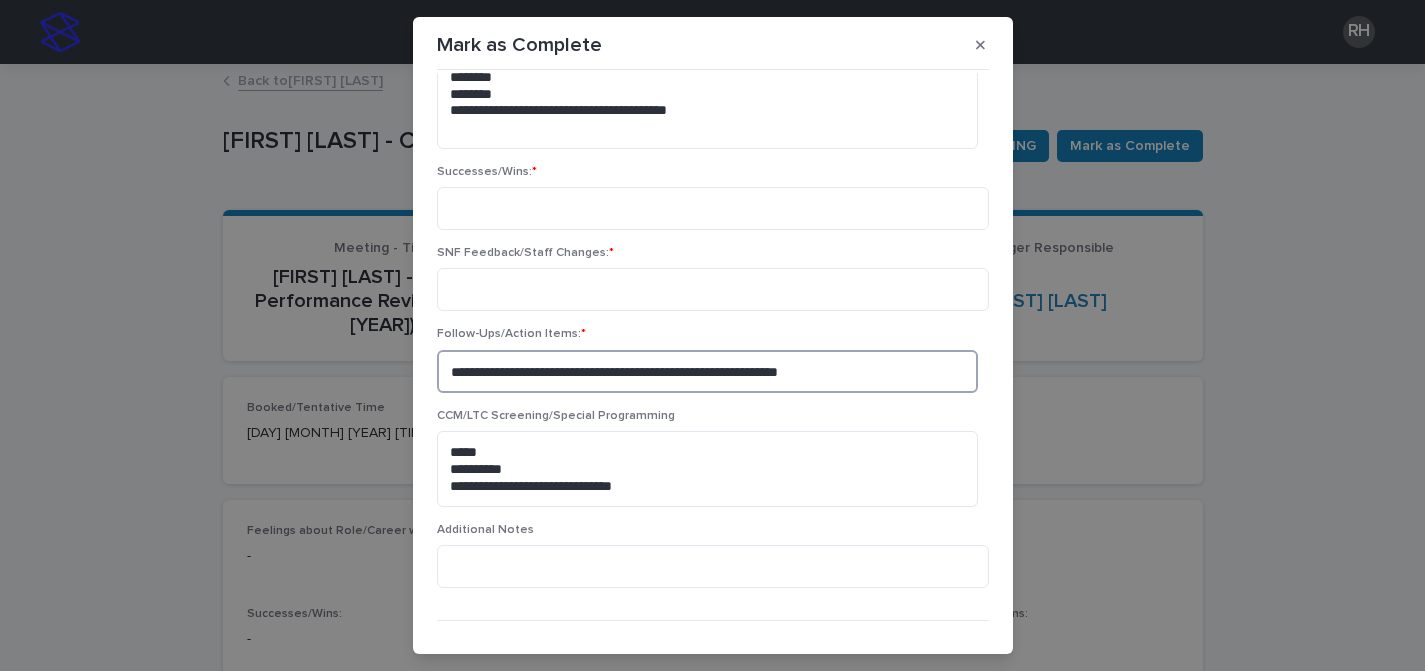 click on "**********" at bounding box center [707, 371] 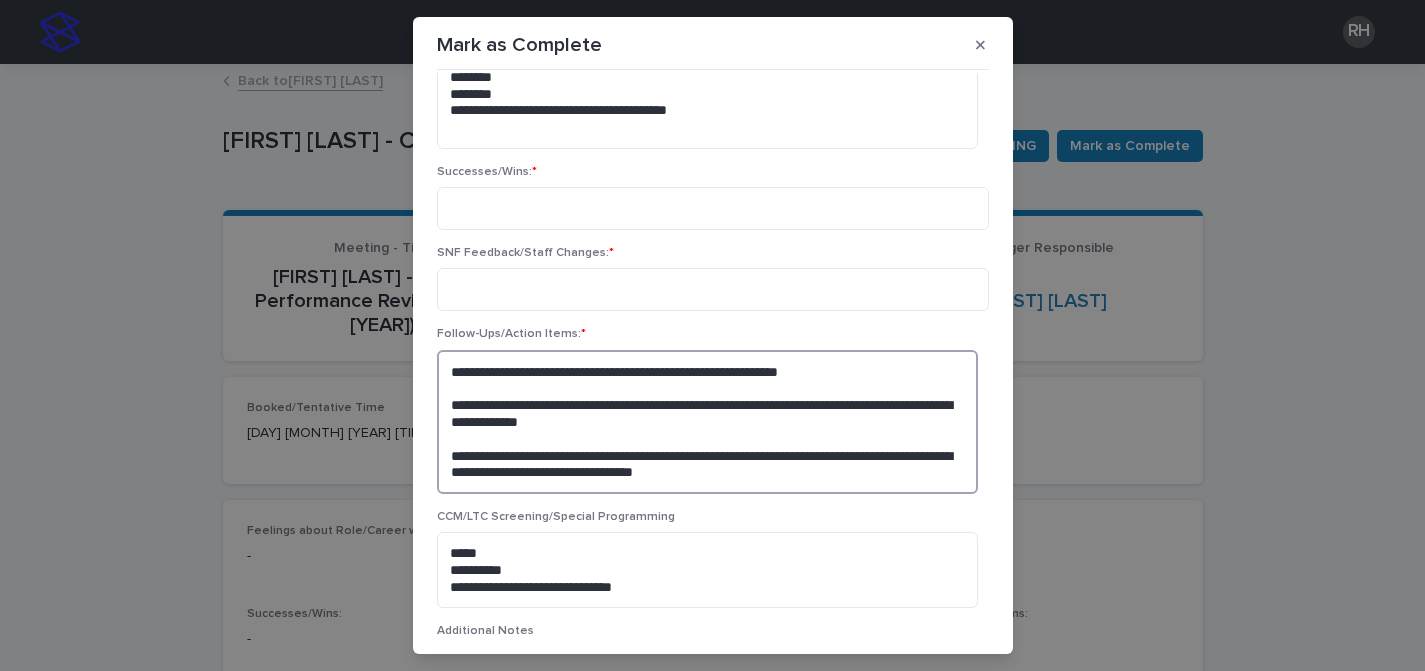 click on "**********" at bounding box center (707, 422) 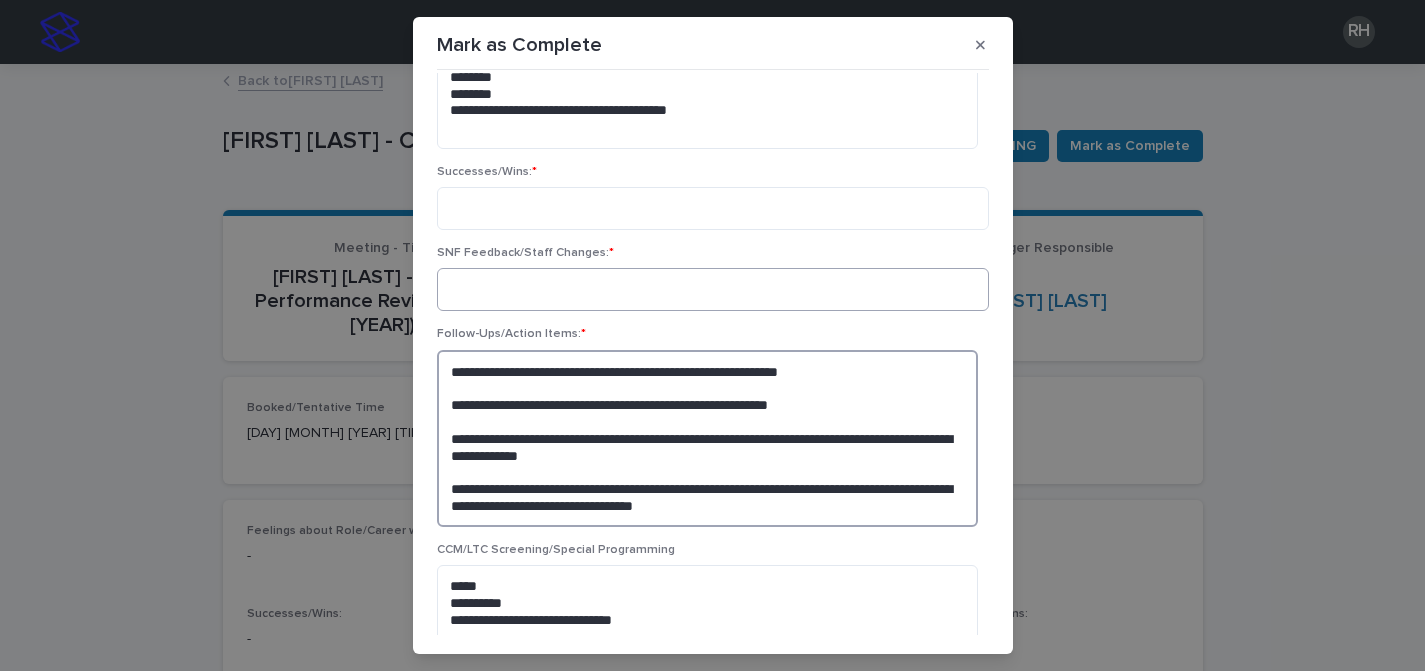 type on "**********" 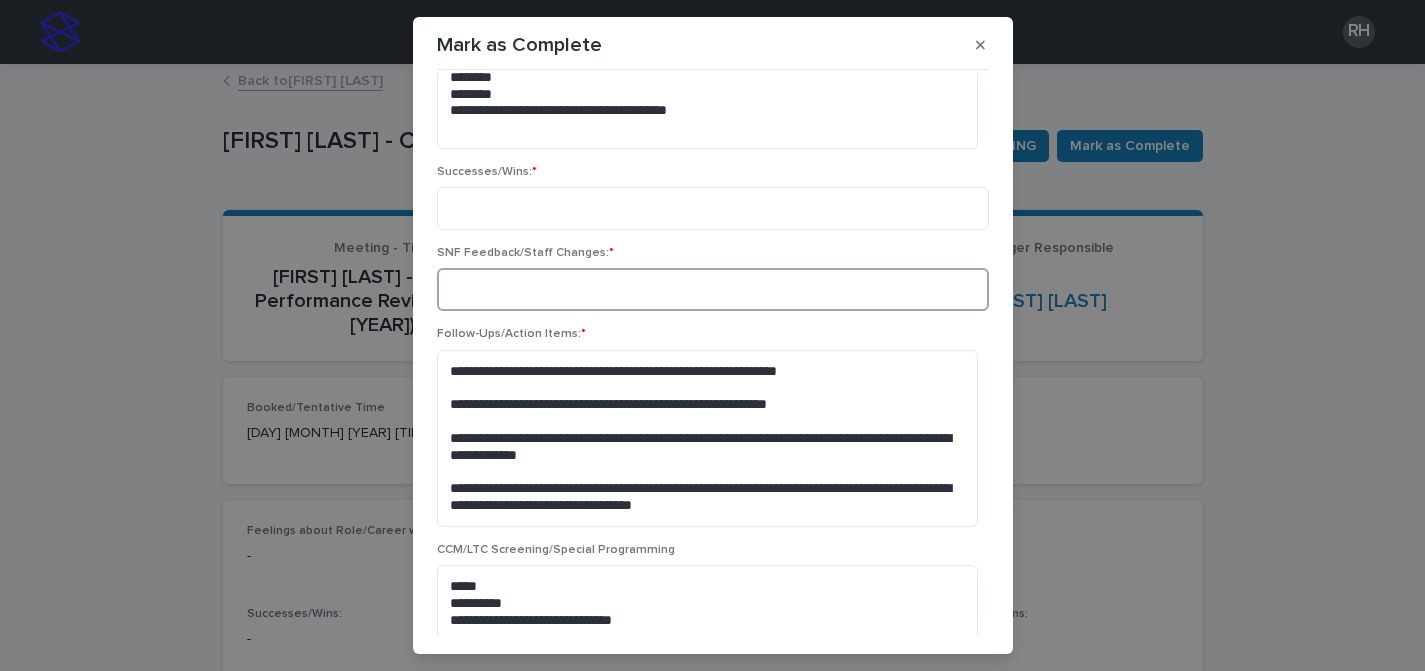 click at bounding box center (713, 289) 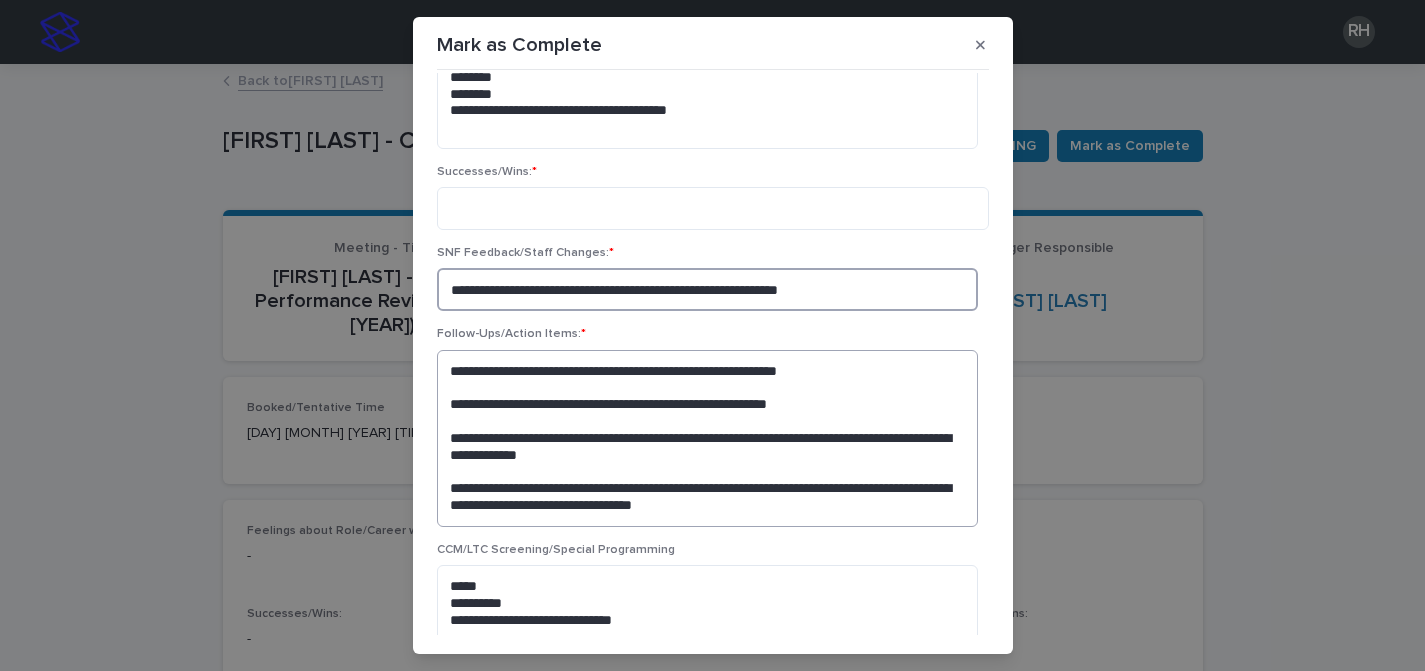 type on "**********" 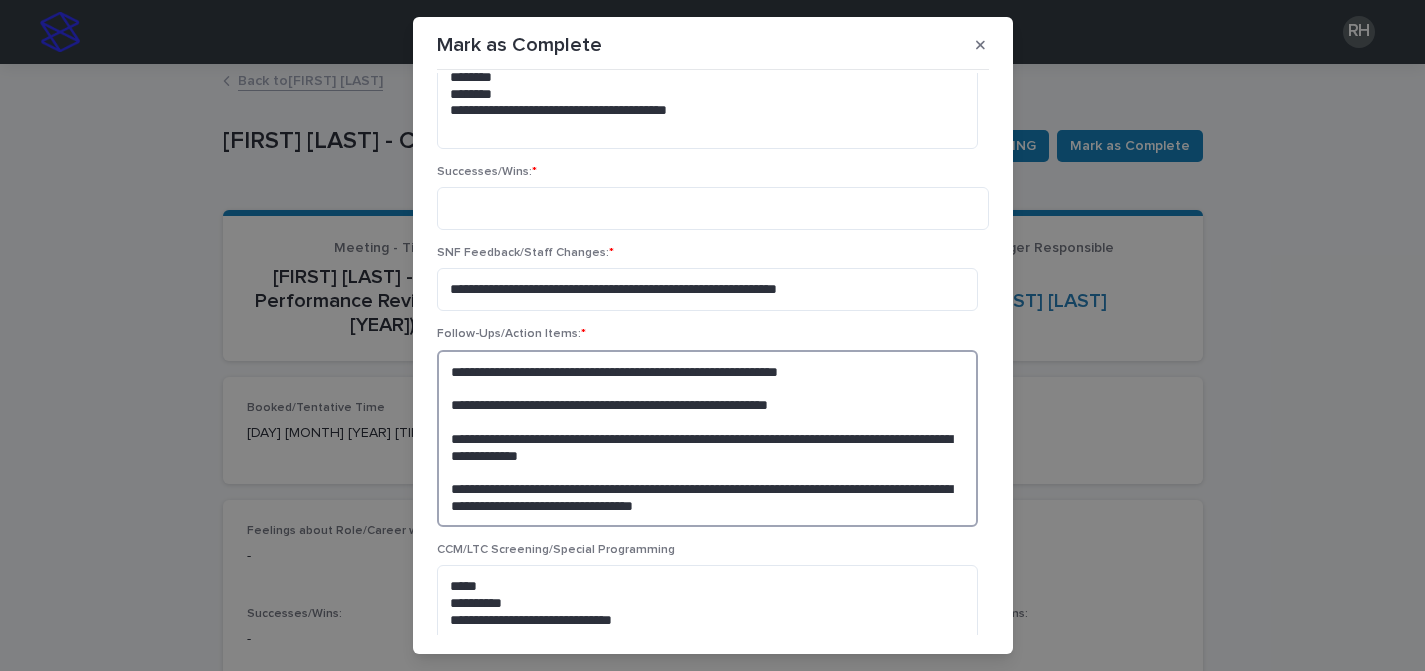 drag, startPoint x: 850, startPoint y: 371, endPoint x: 408, endPoint y: 364, distance: 442.05542 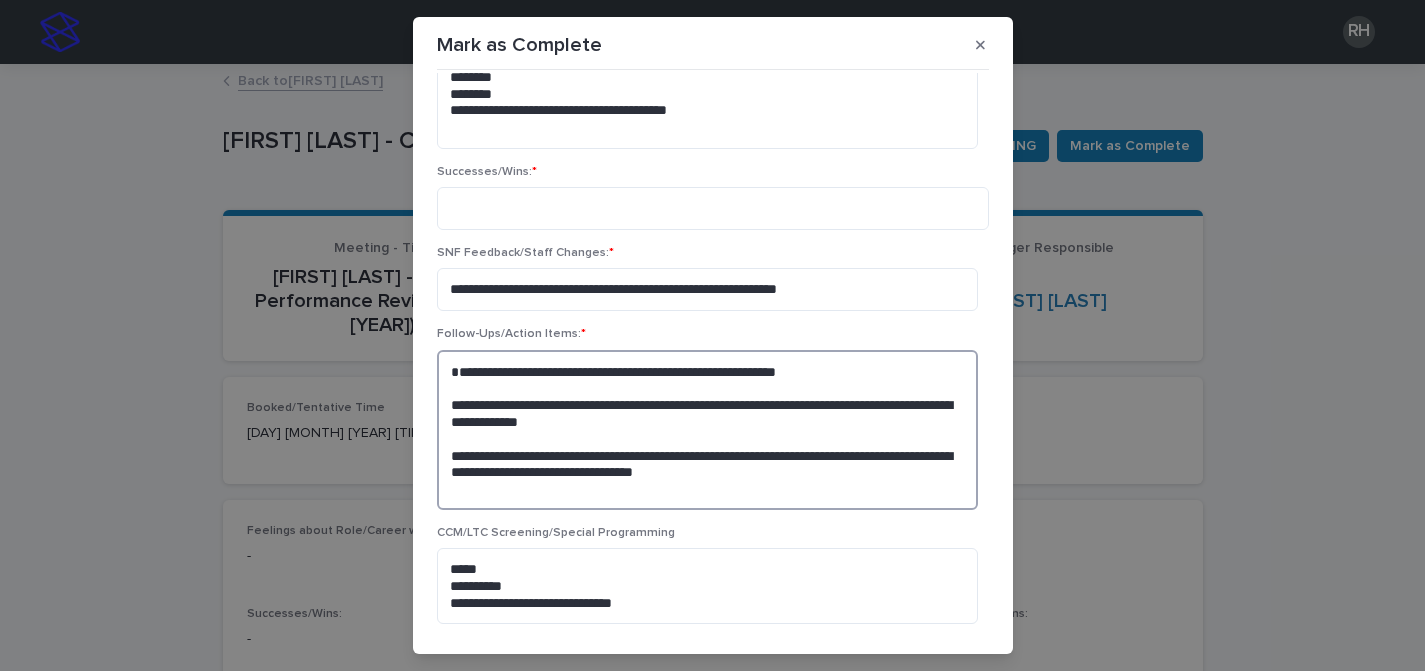 click on "**********" at bounding box center [707, 430] 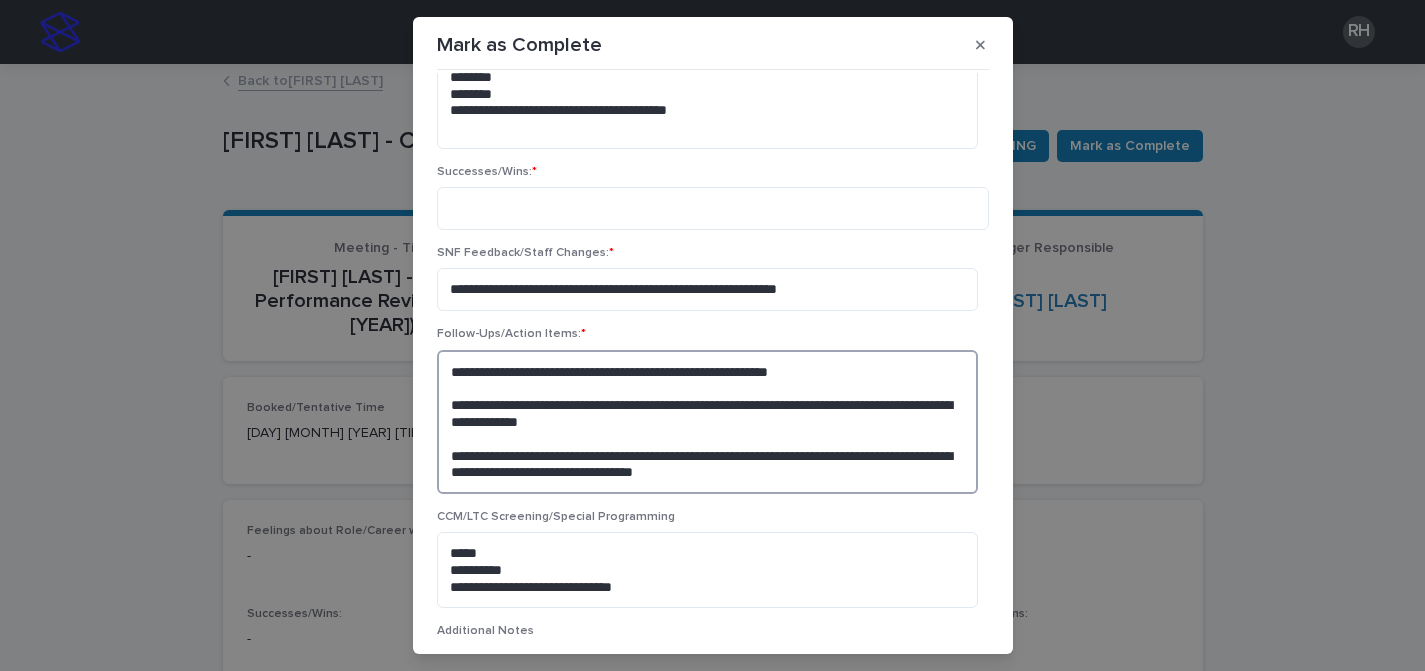 type on "**********" 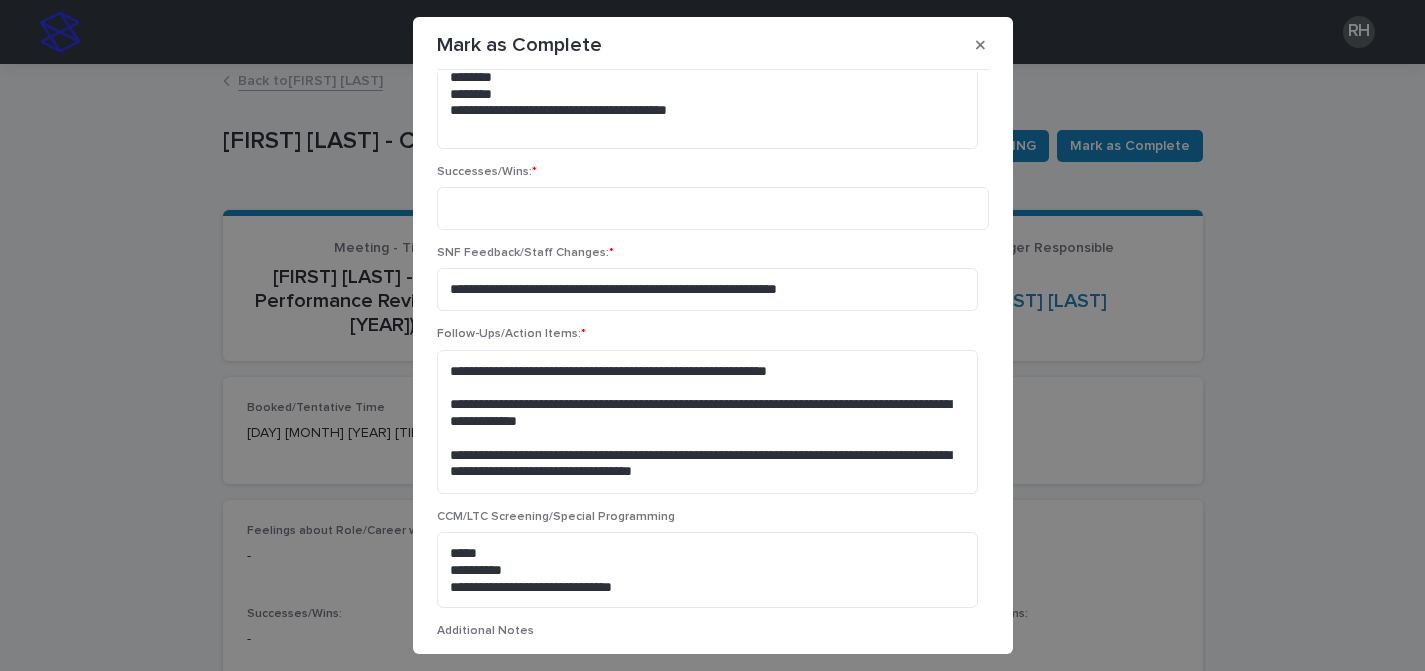 click on "Successes/Wins: *" at bounding box center [713, 205] 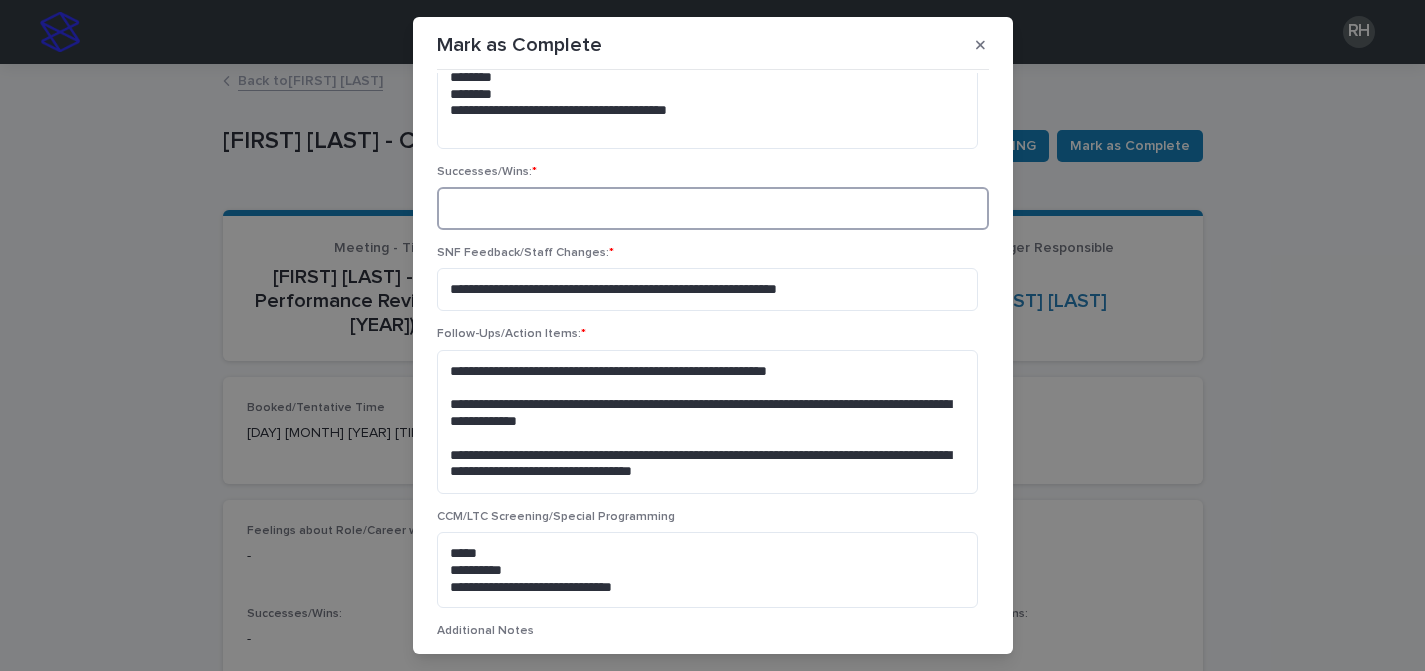 click at bounding box center [713, 208] 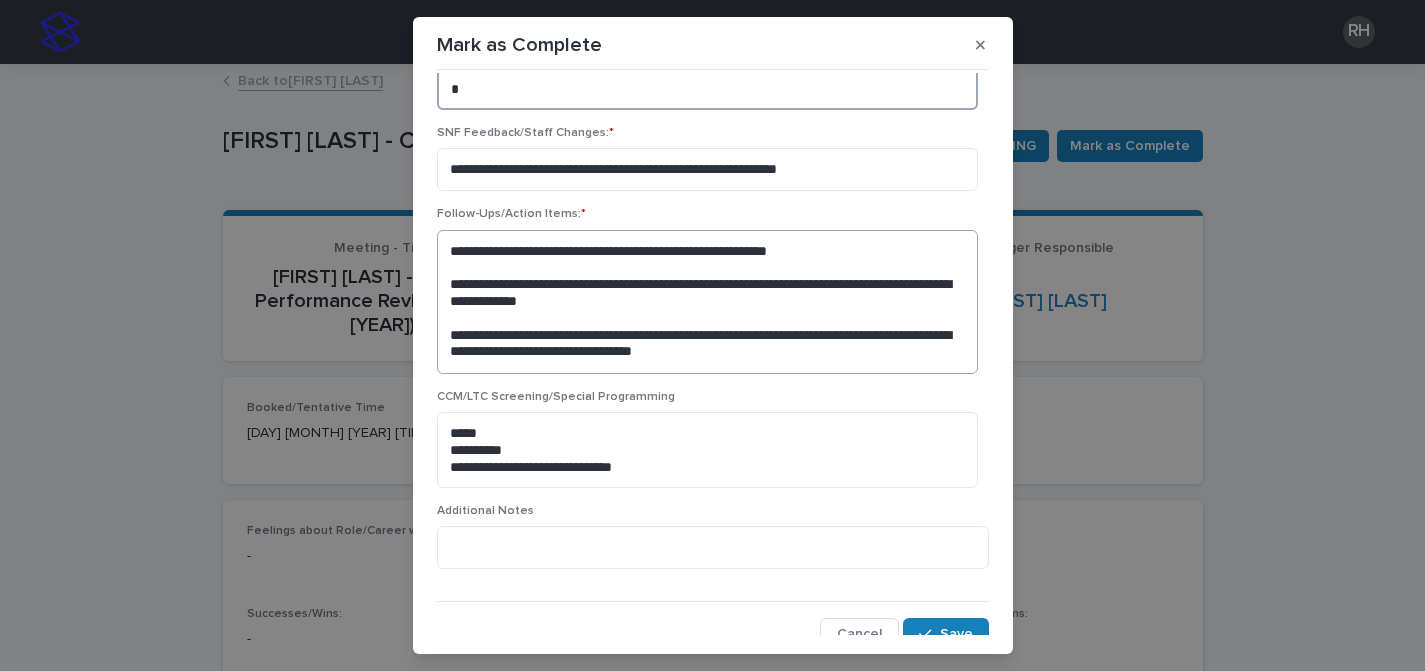 scroll, scrollTop: 553, scrollLeft: 0, axis: vertical 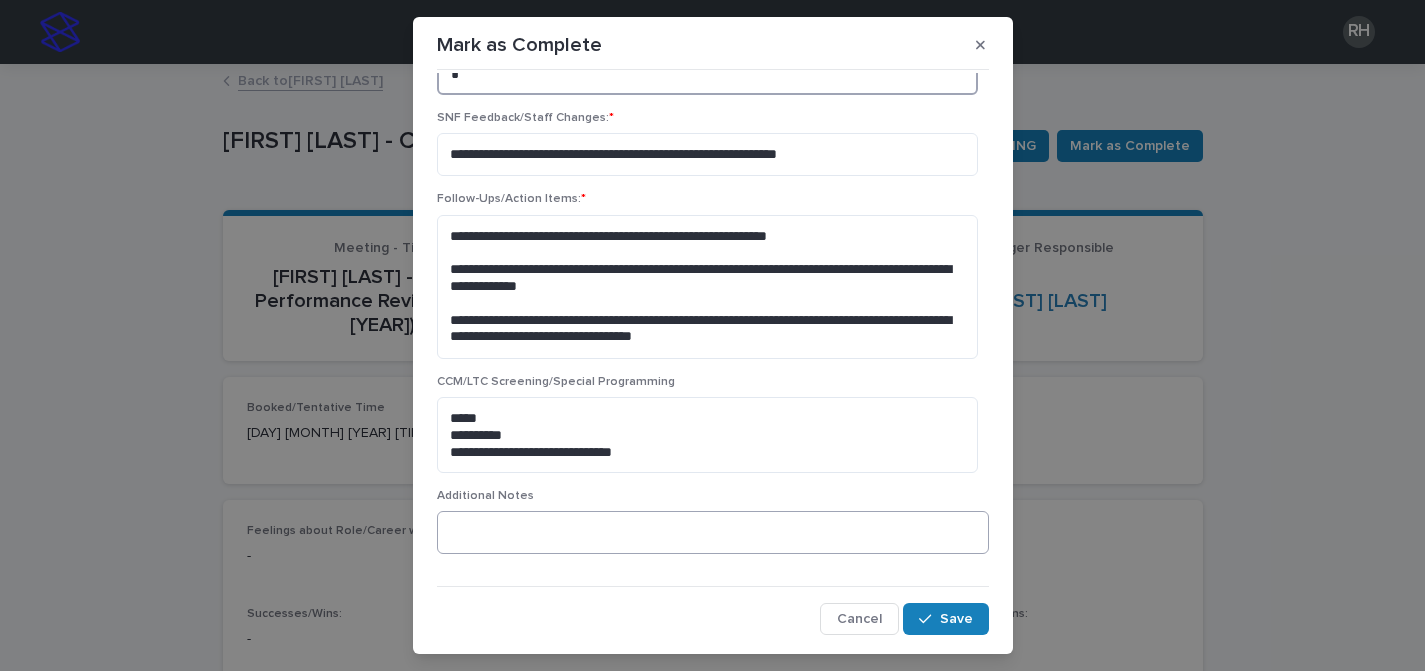 type on "*" 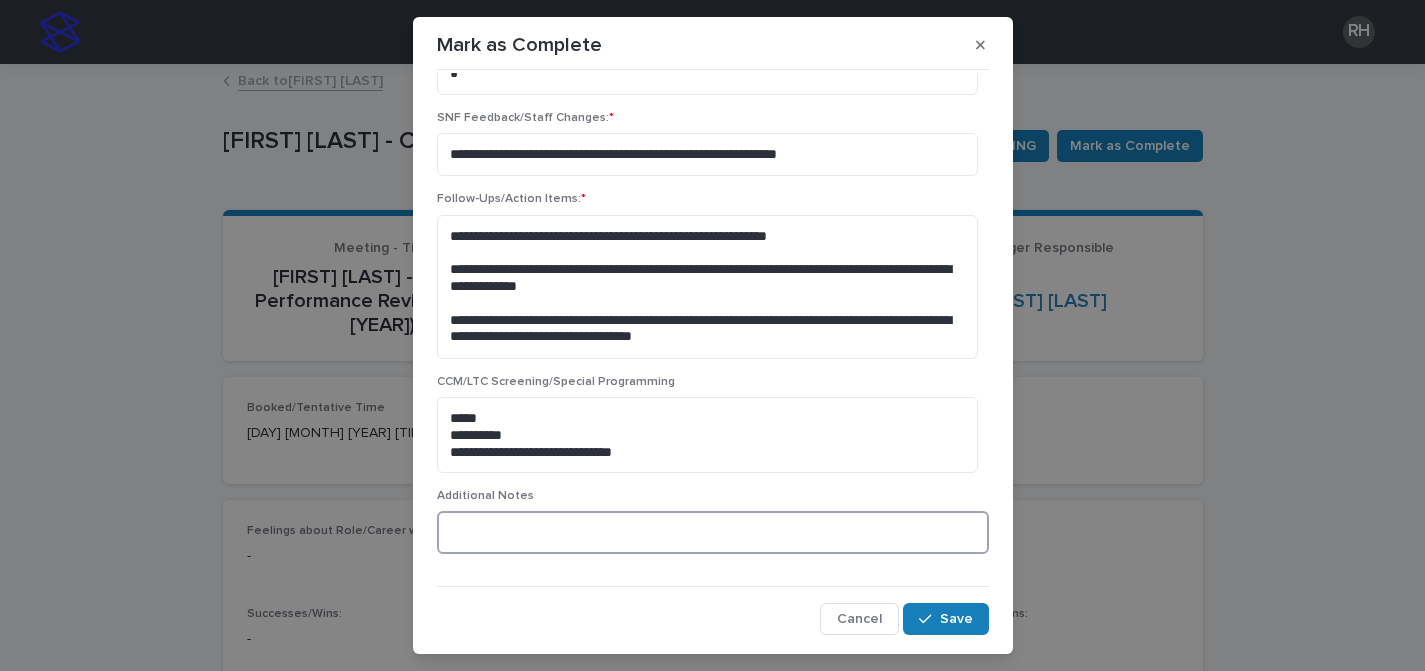 scroll, scrollTop: 552, scrollLeft: 0, axis: vertical 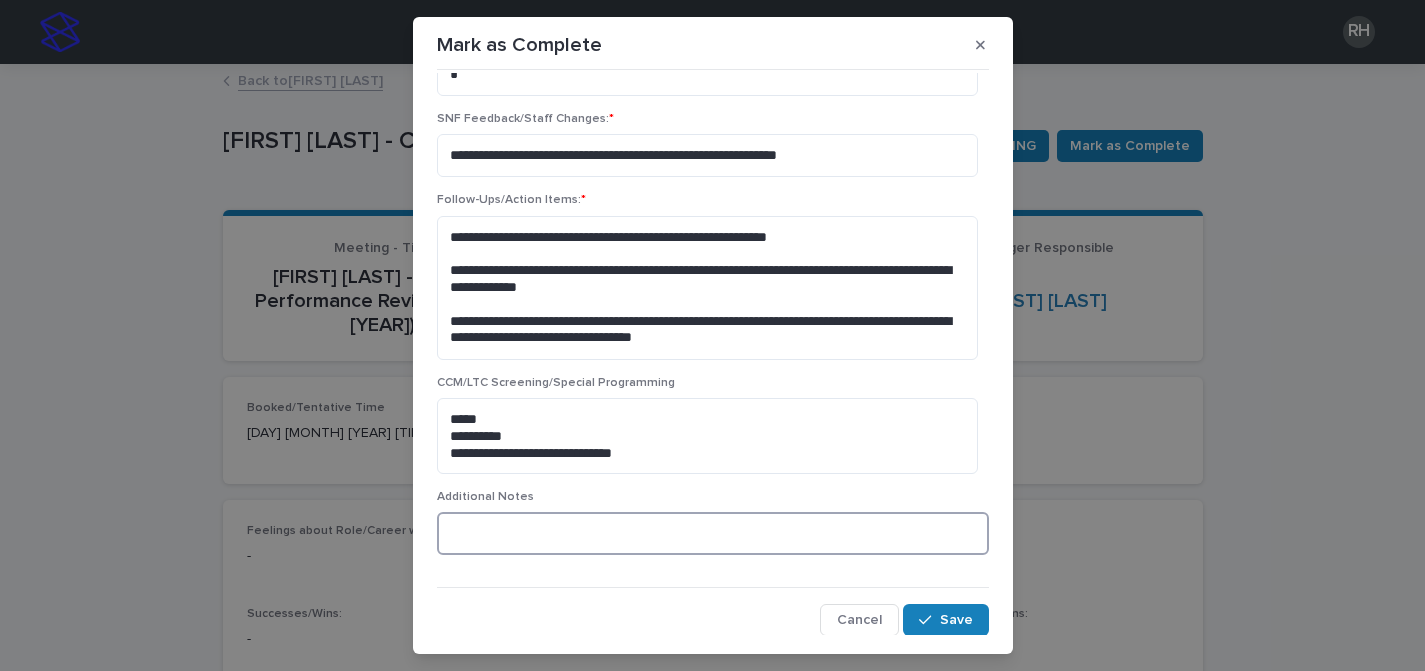 click at bounding box center [713, 533] 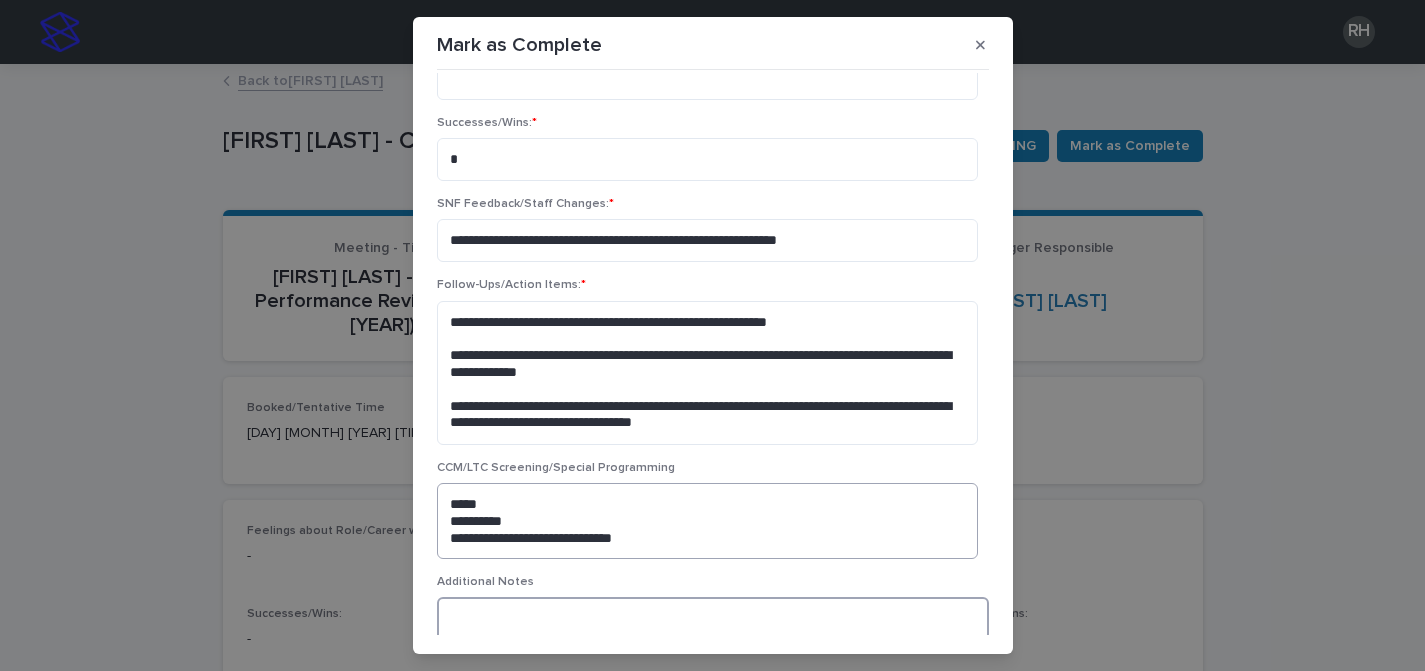 scroll, scrollTop: 553, scrollLeft: 0, axis: vertical 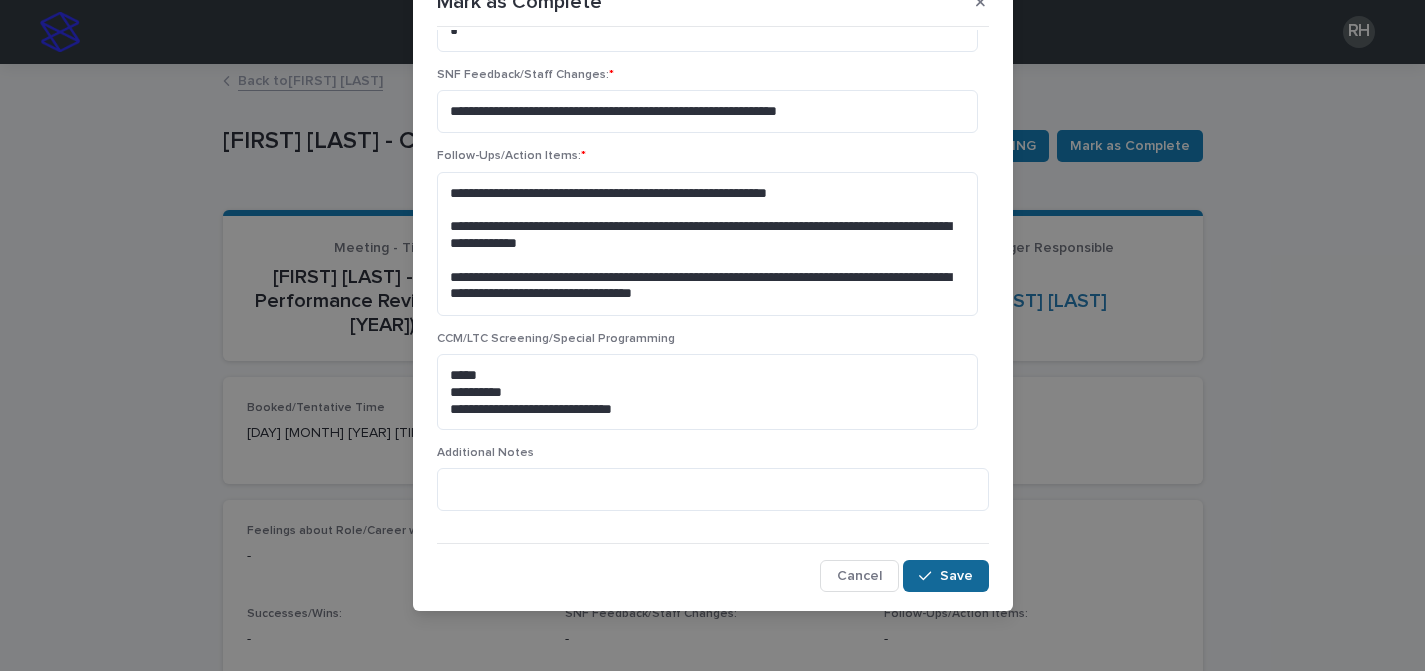 click on "Save" at bounding box center [956, 576] 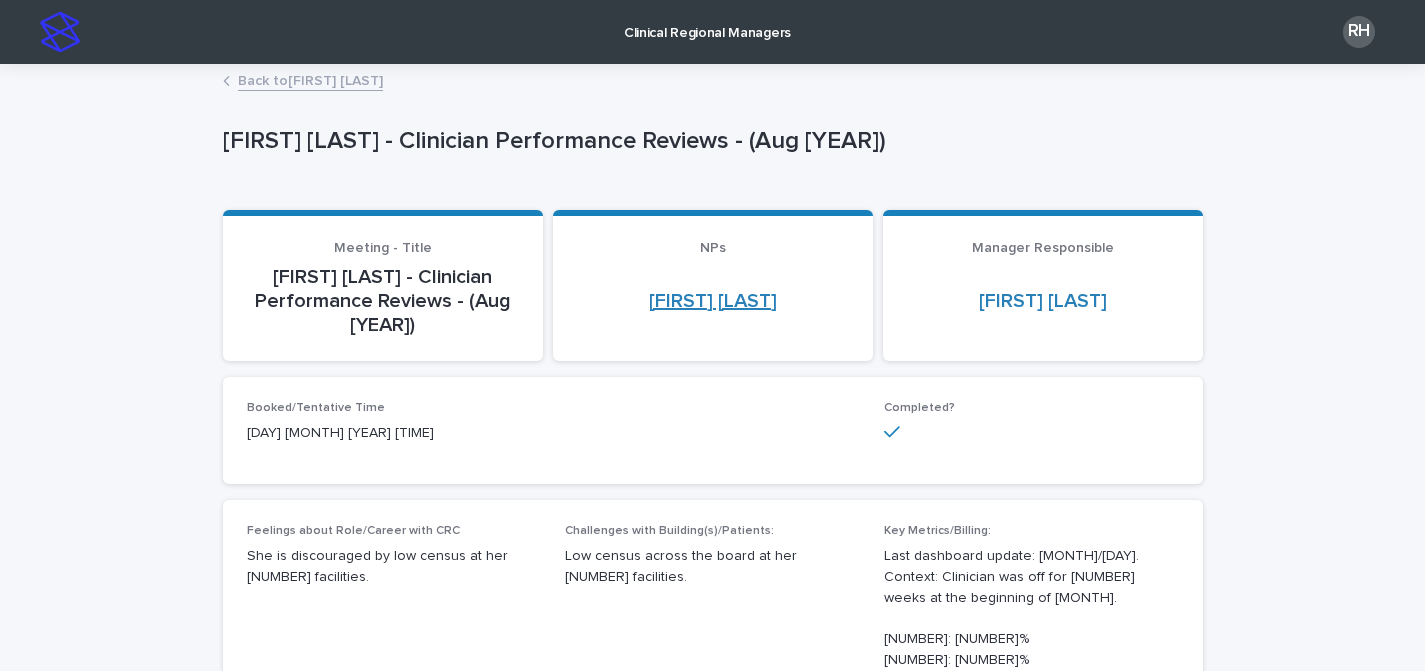 click on "[FIRST] [LAST]" at bounding box center (713, 301) 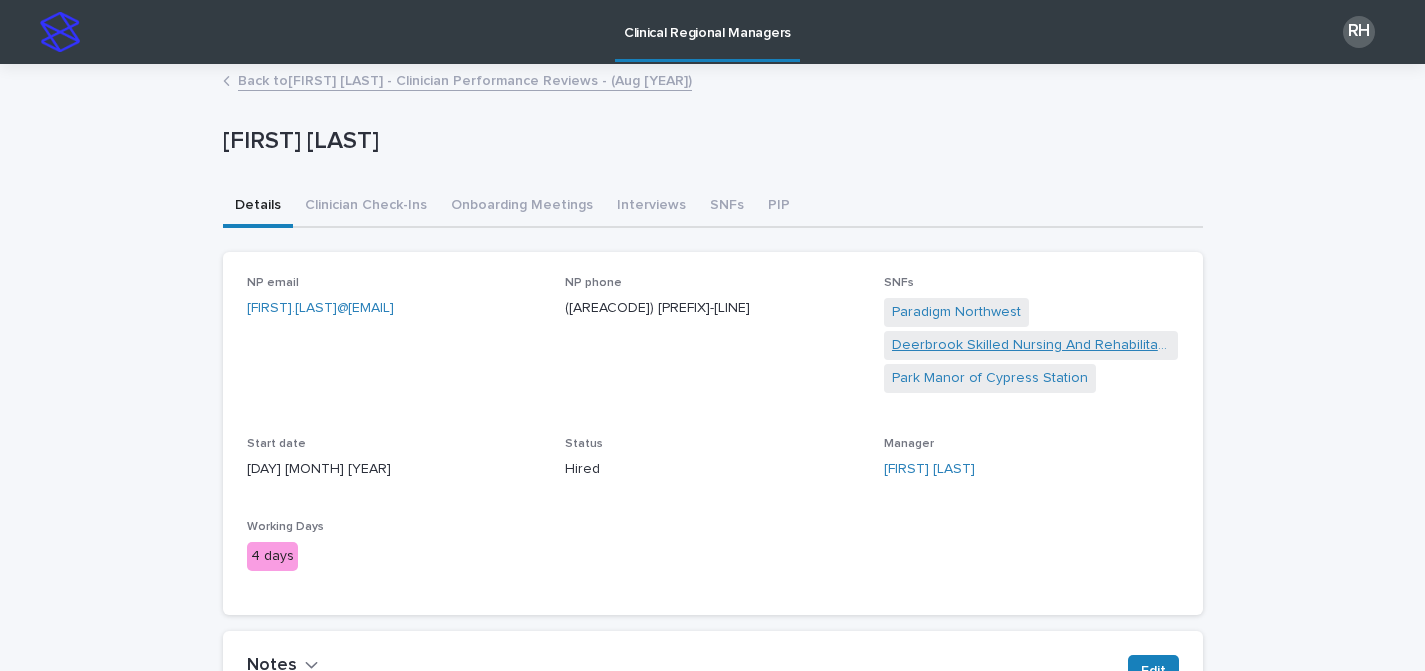 click on "Deerbrook Skilled Nursing And Rehabilitation" at bounding box center [1031, 345] 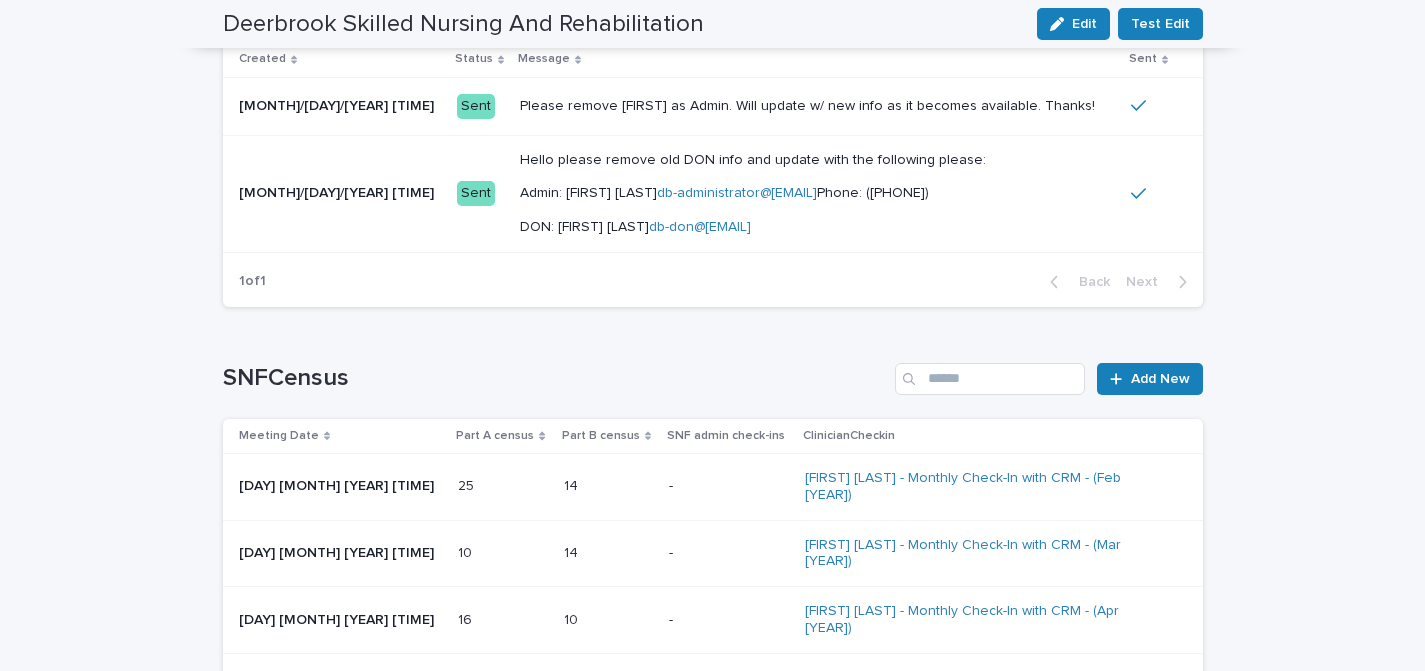 scroll, scrollTop: 2095, scrollLeft: 0, axis: vertical 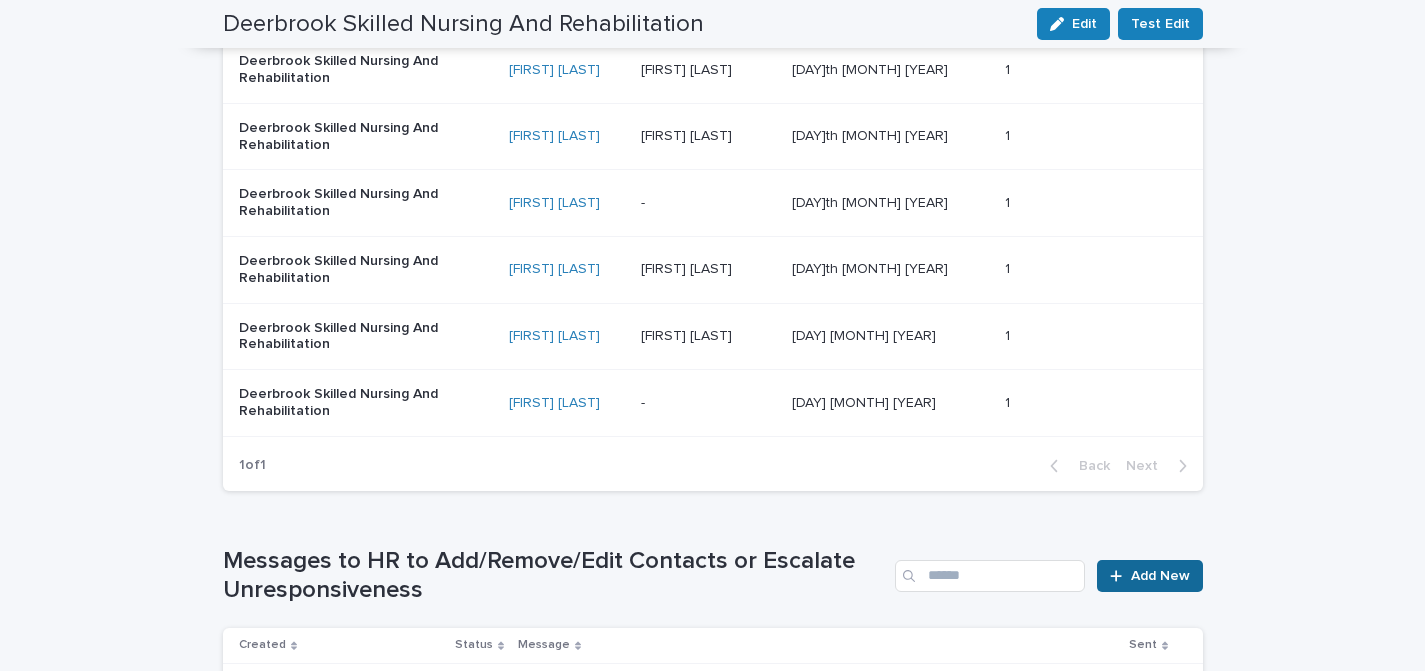 click on "Add New" at bounding box center (1160, 576) 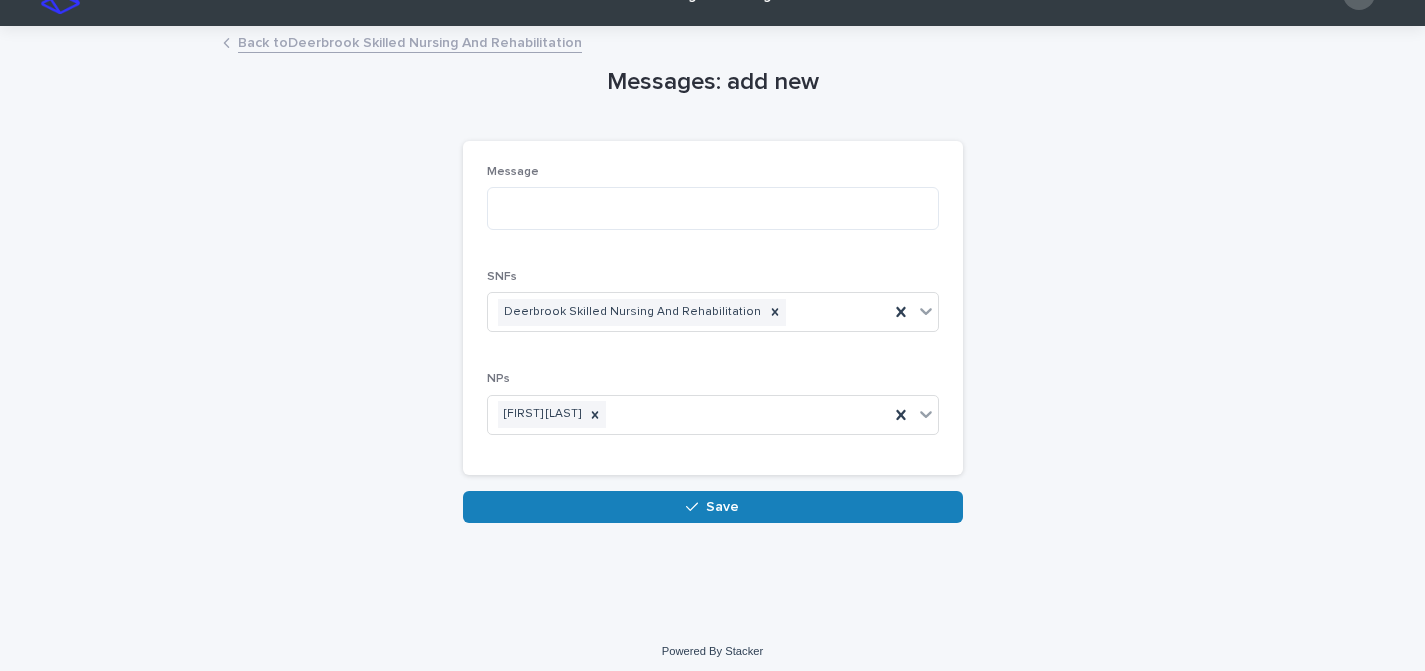 click on "Back to [FACILITY_NAME]" at bounding box center (410, 41) 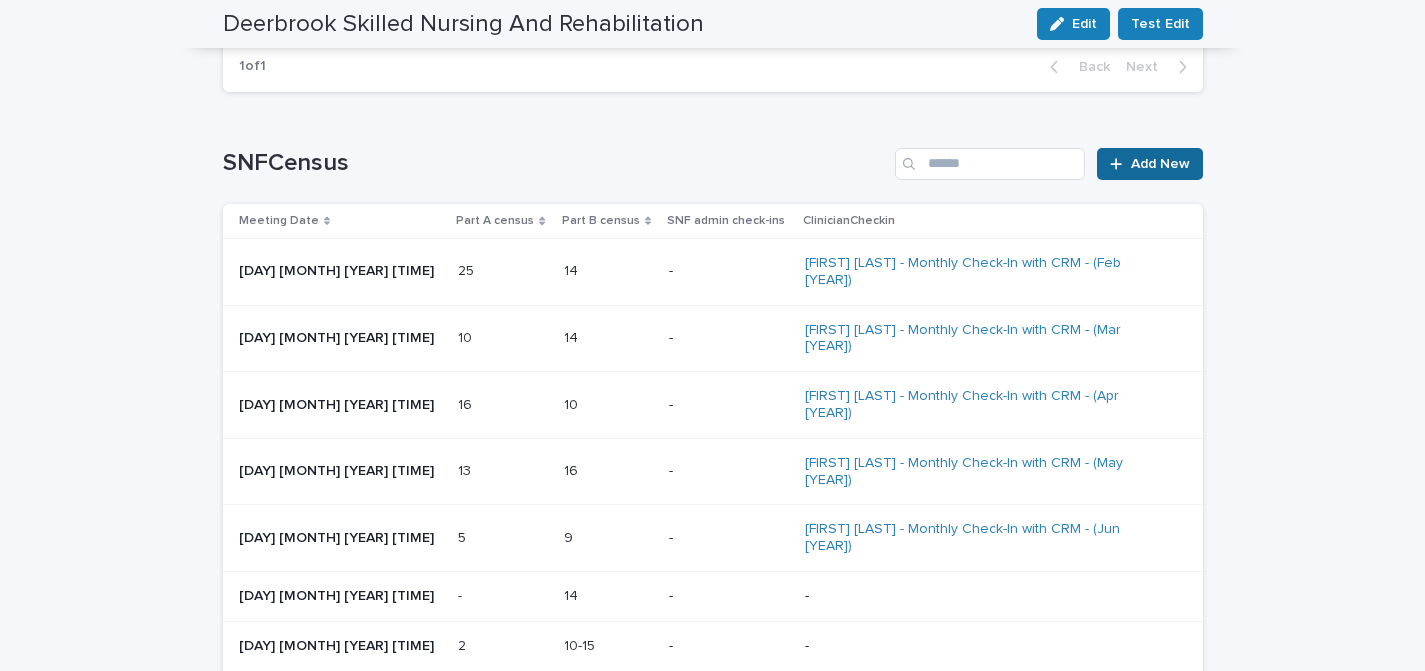 click on "Add New" at bounding box center [1160, 164] 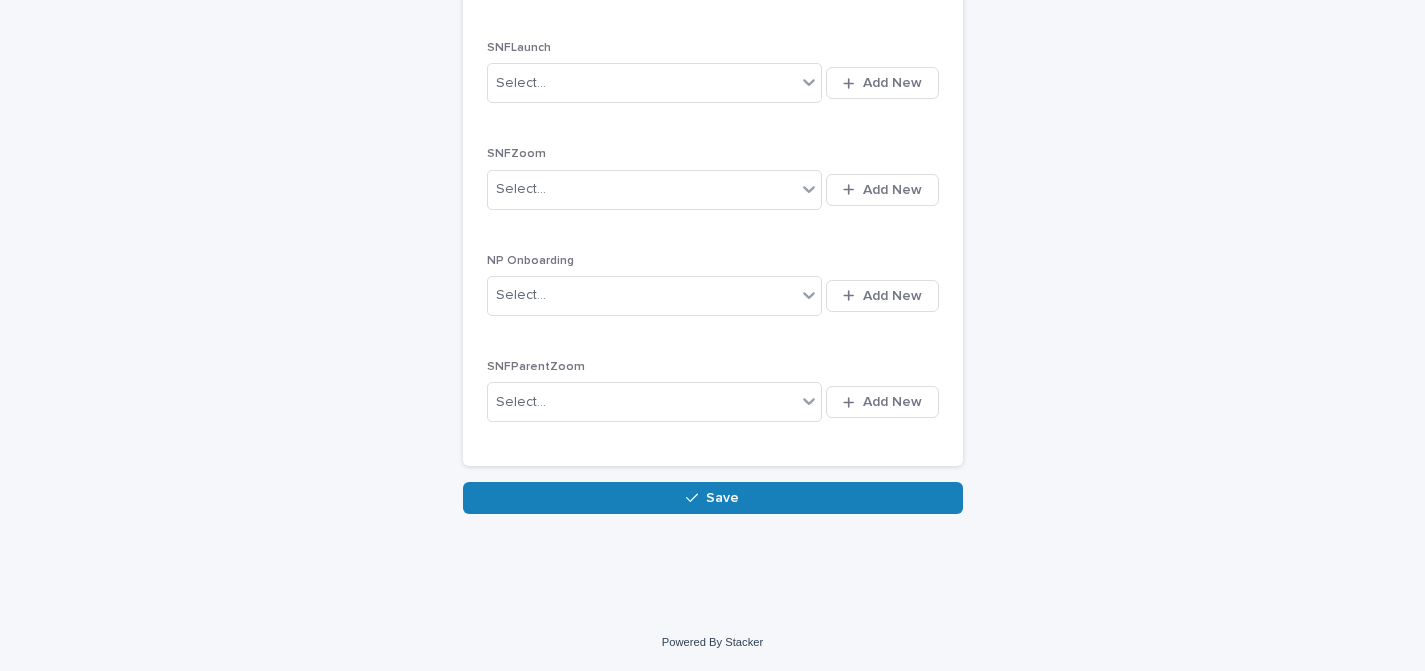 scroll, scrollTop: 0, scrollLeft: 0, axis: both 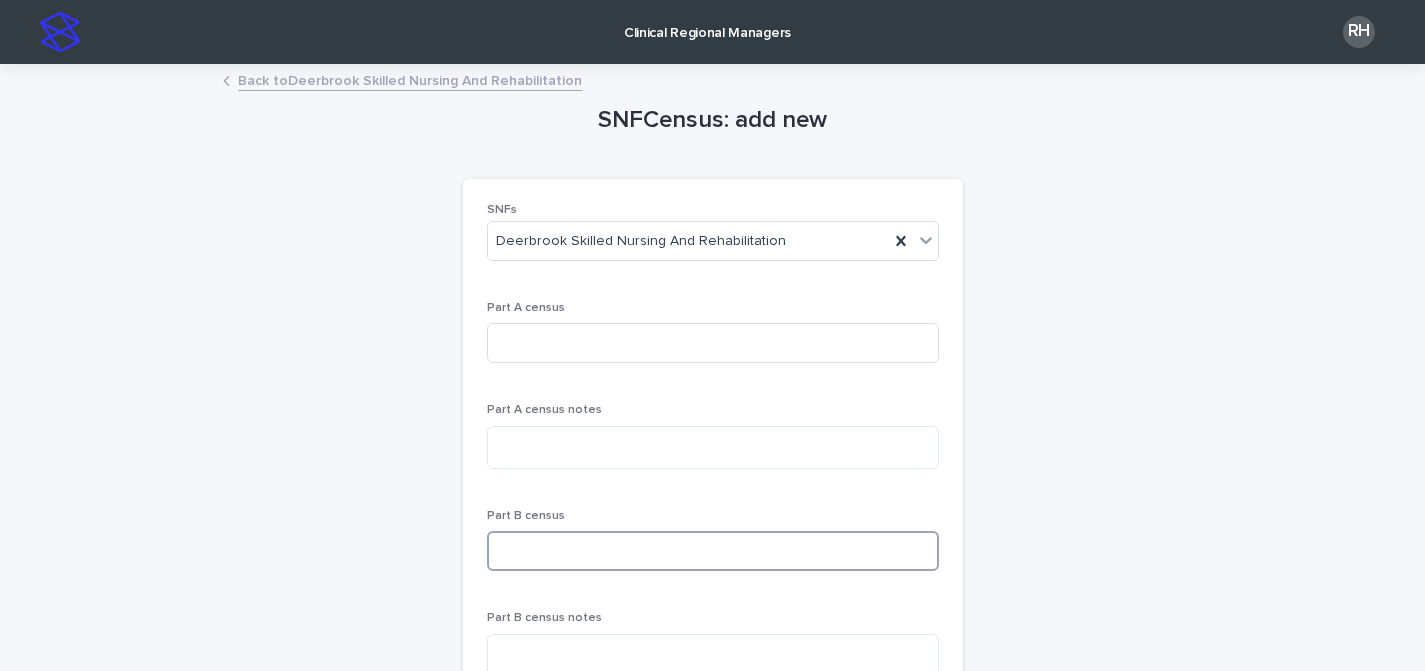 click at bounding box center (713, 551) 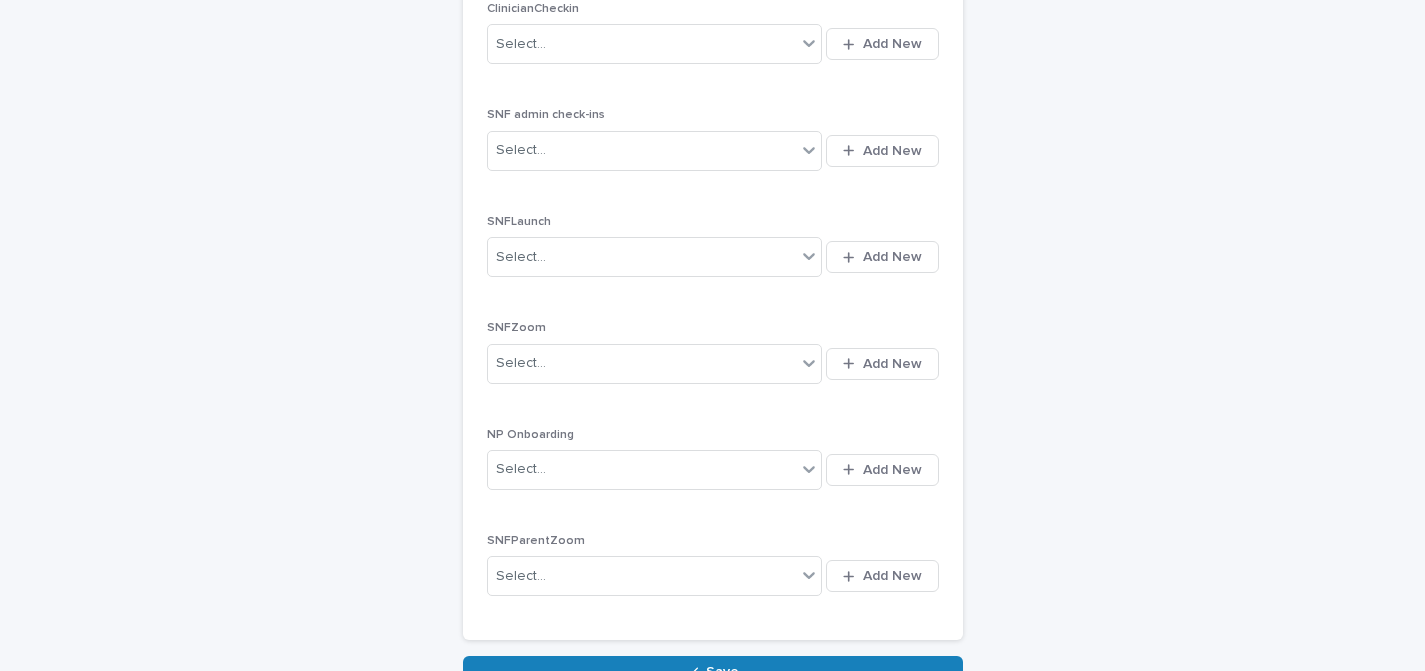 scroll, scrollTop: 925, scrollLeft: 0, axis: vertical 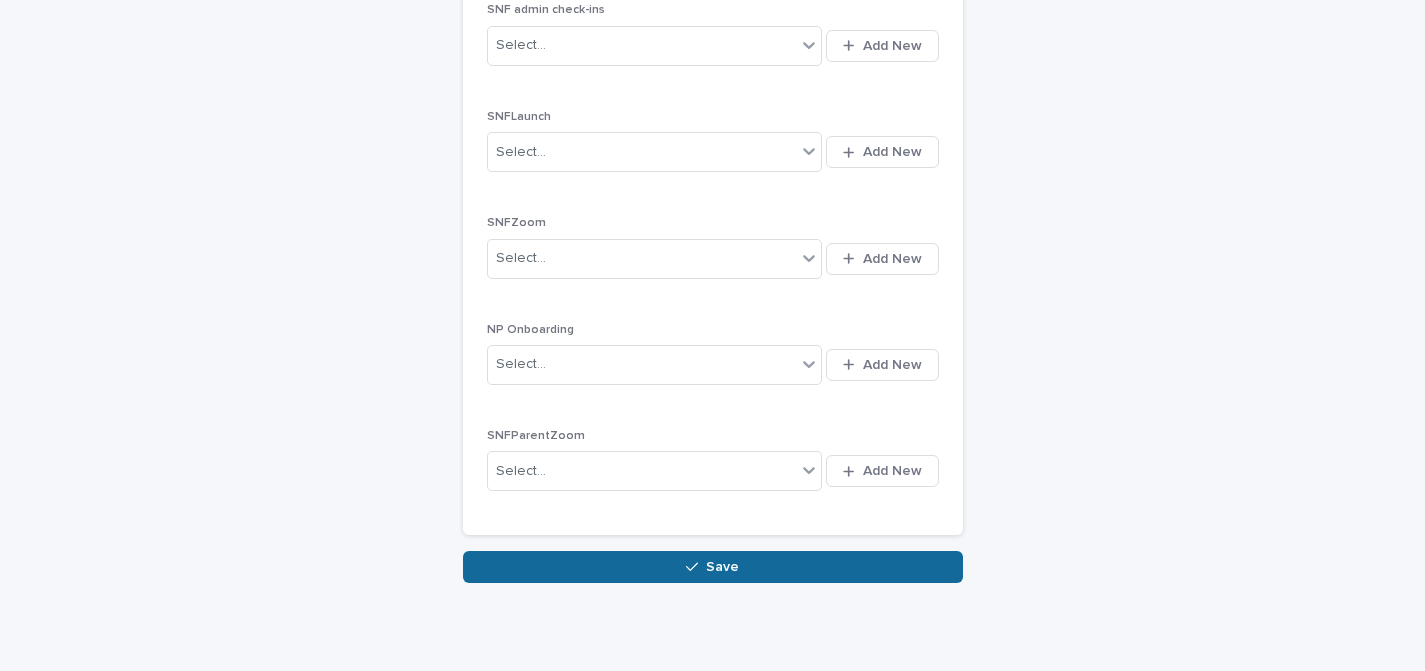 type on "*" 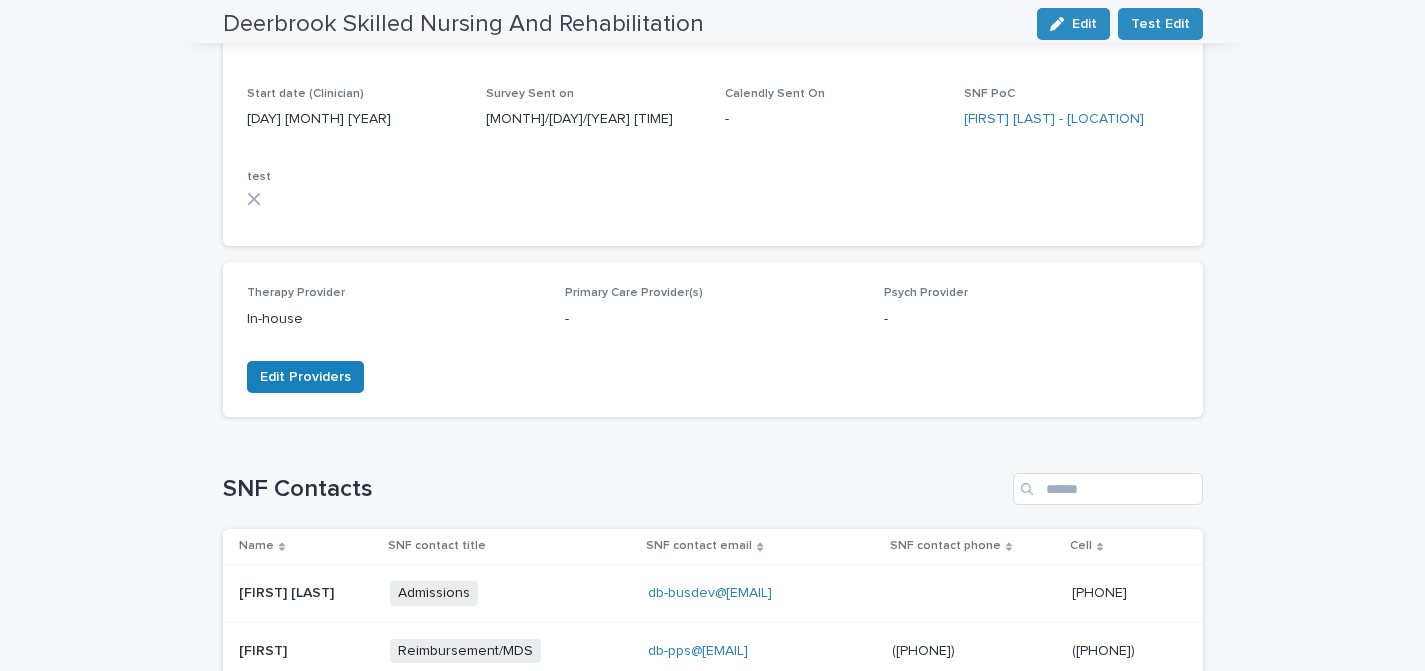 scroll, scrollTop: 0, scrollLeft: 0, axis: both 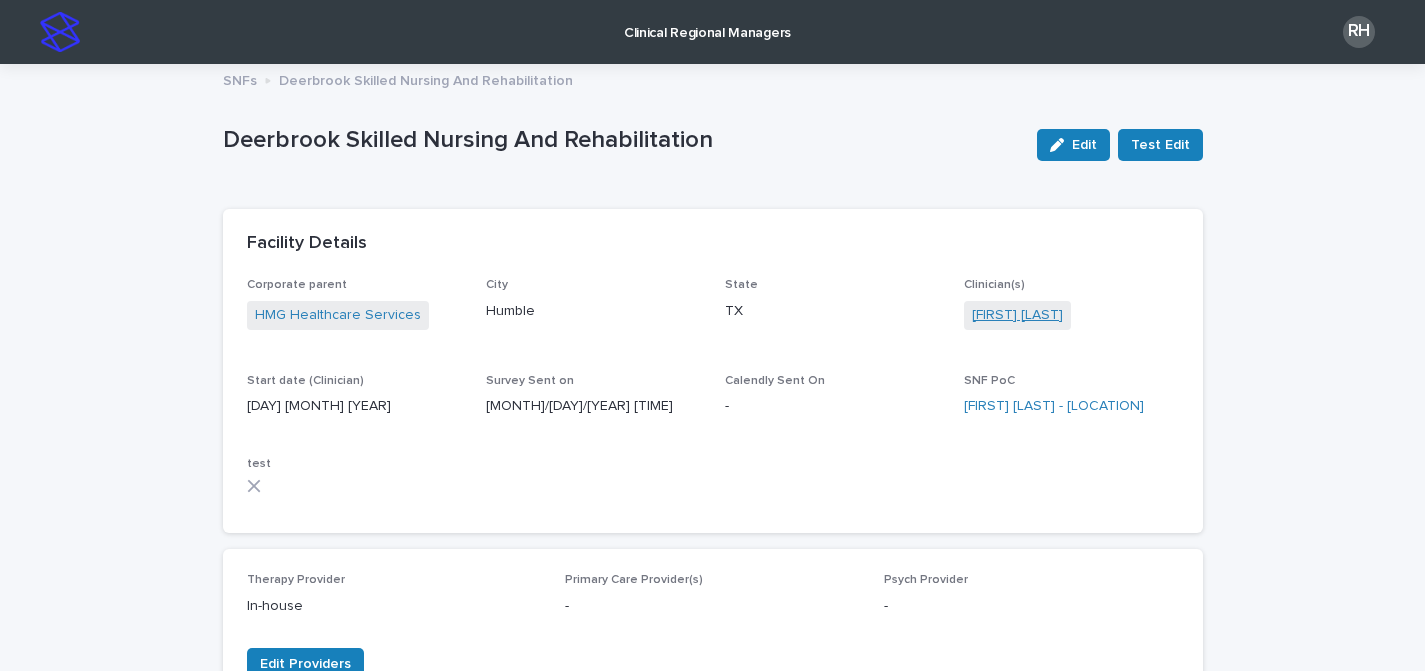 click on "[FIRST] [LAST]" at bounding box center [1017, 315] 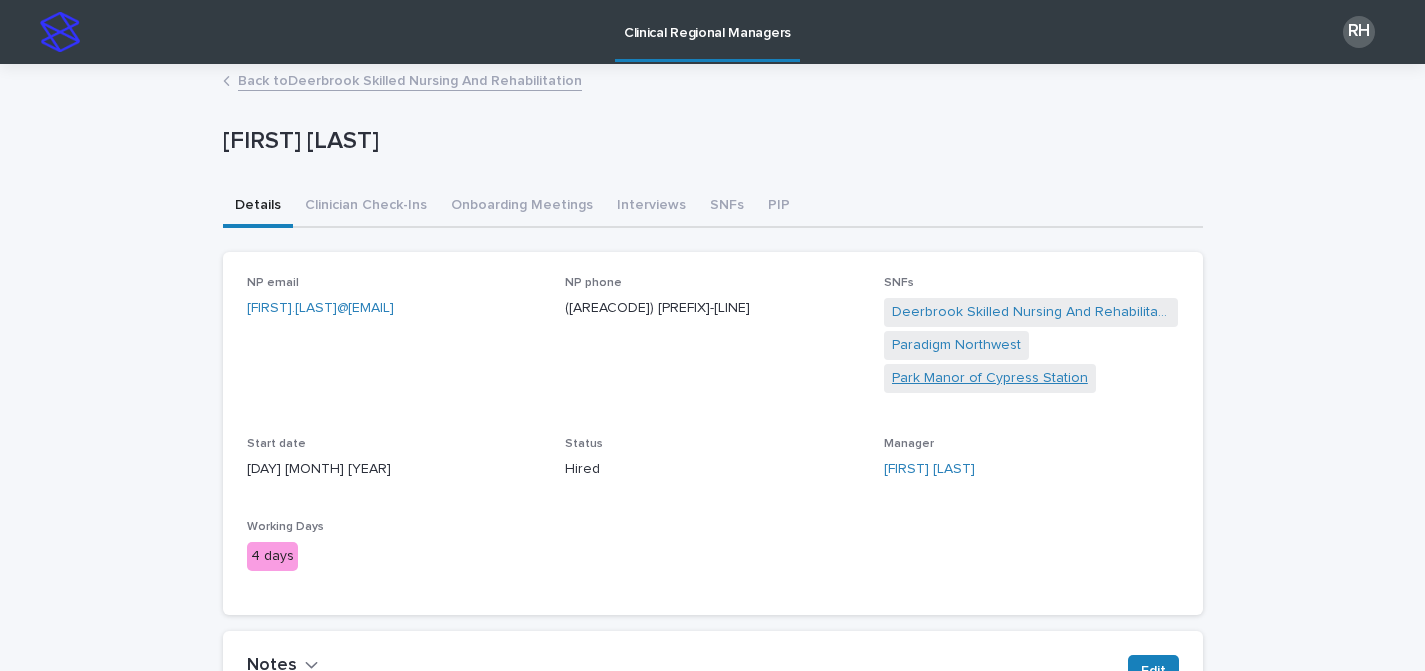 click on "Park Manor of Cypress Station" at bounding box center [990, 378] 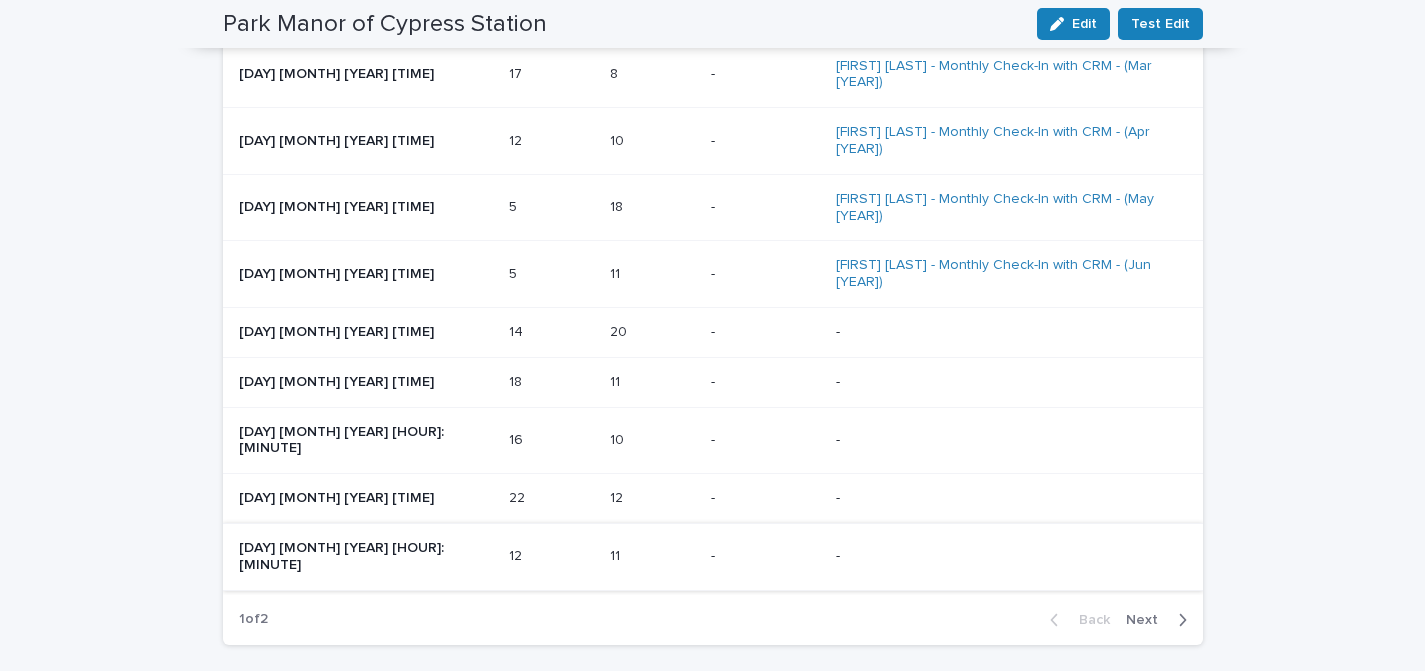 scroll, scrollTop: 2153, scrollLeft: 0, axis: vertical 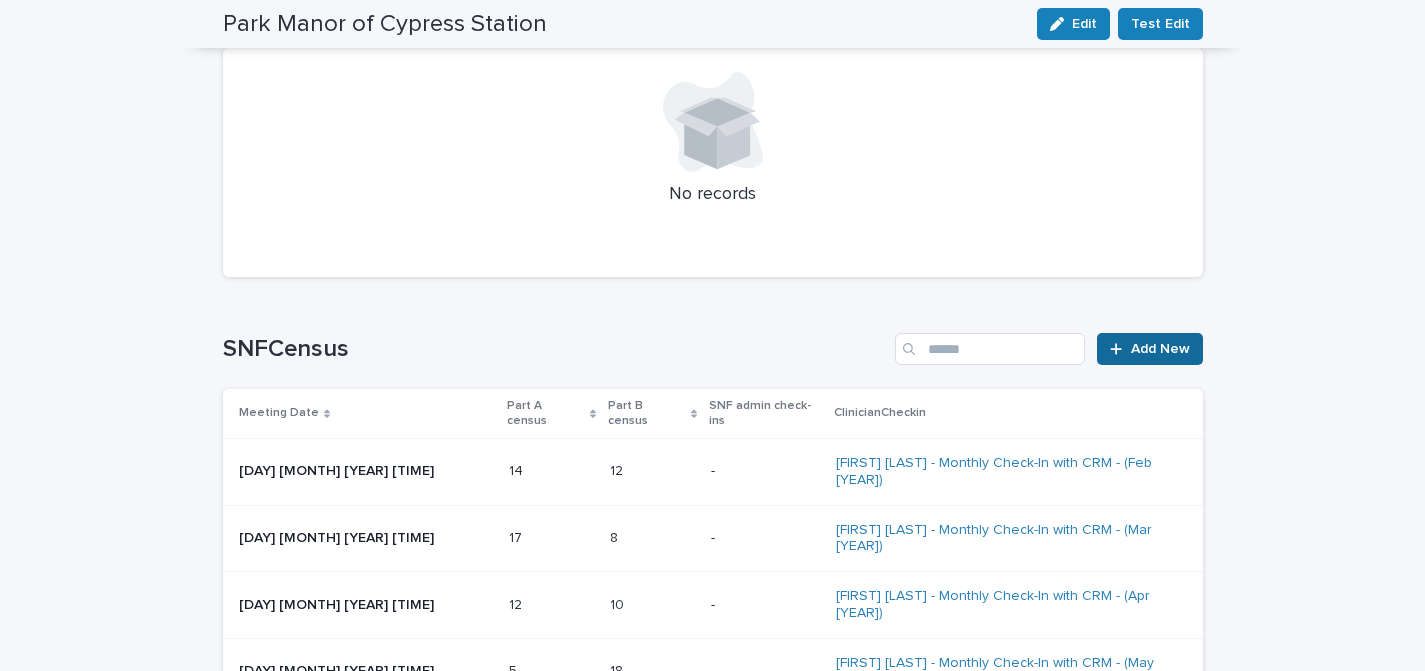 click at bounding box center [1120, 349] 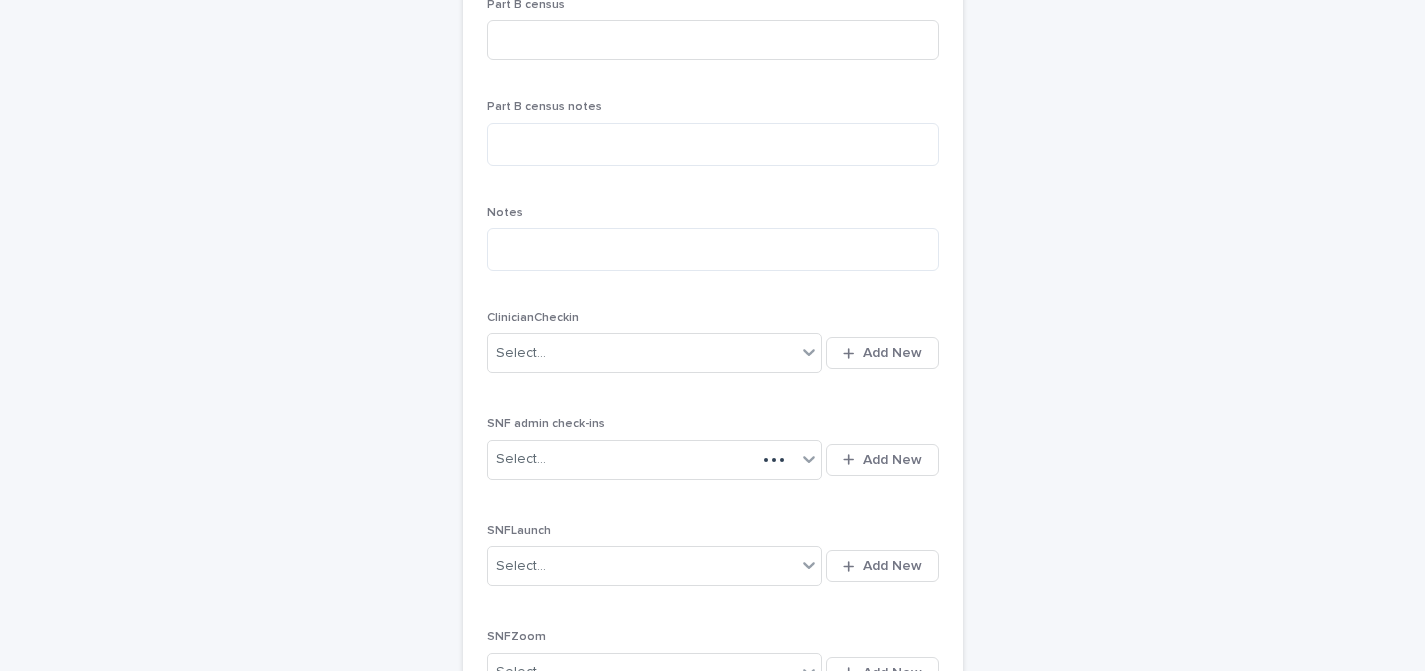 scroll, scrollTop: 0, scrollLeft: 0, axis: both 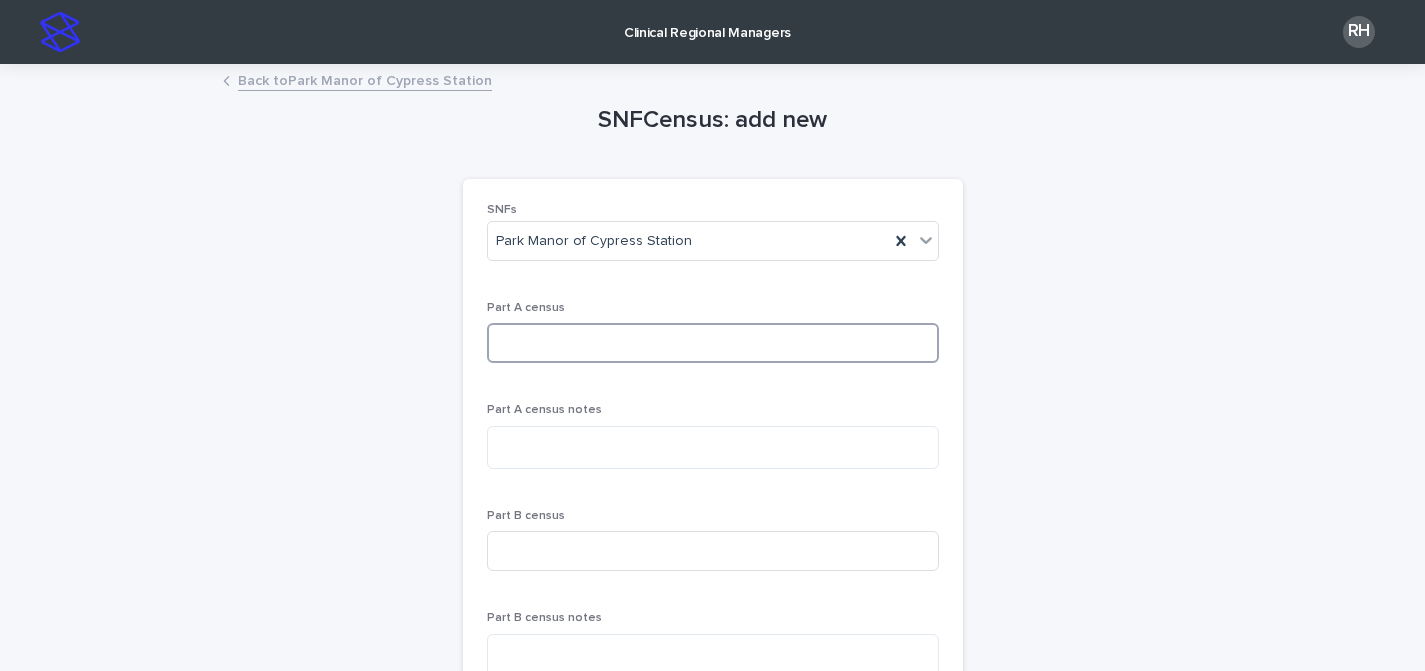 click at bounding box center (713, 343) 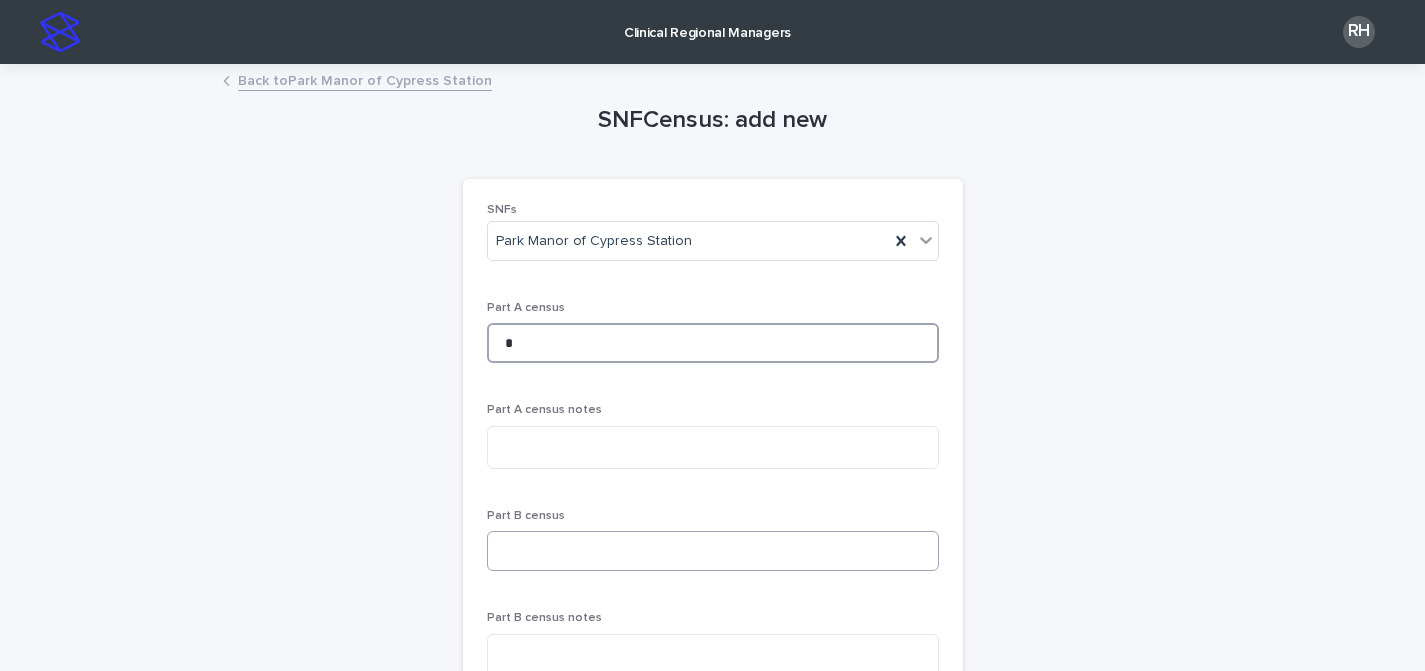 type on "*" 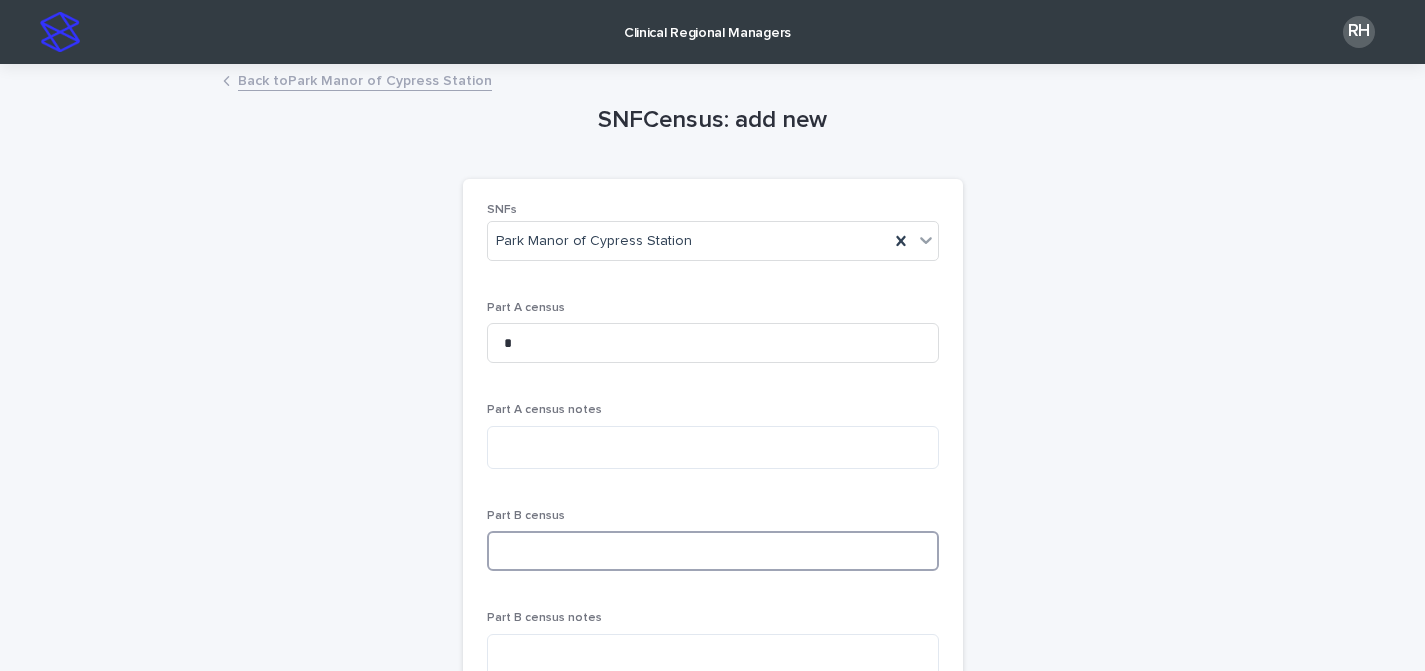 click at bounding box center [713, 551] 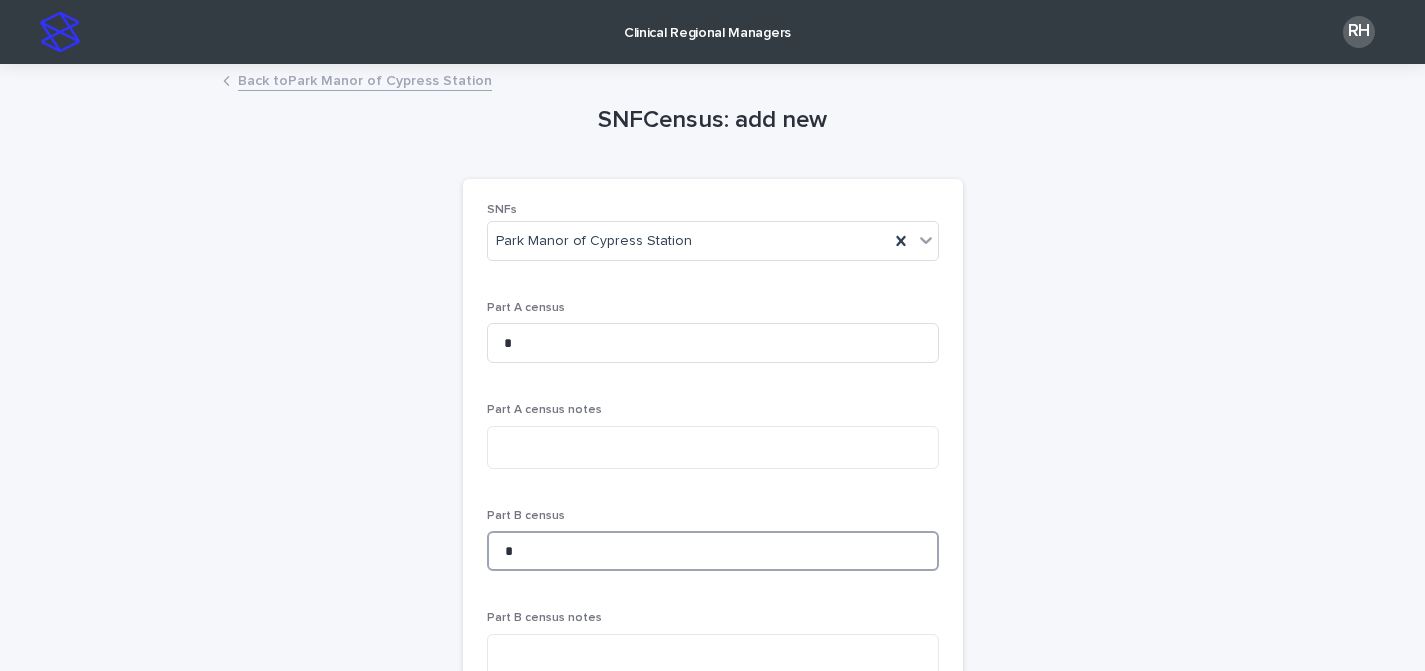 type on "*" 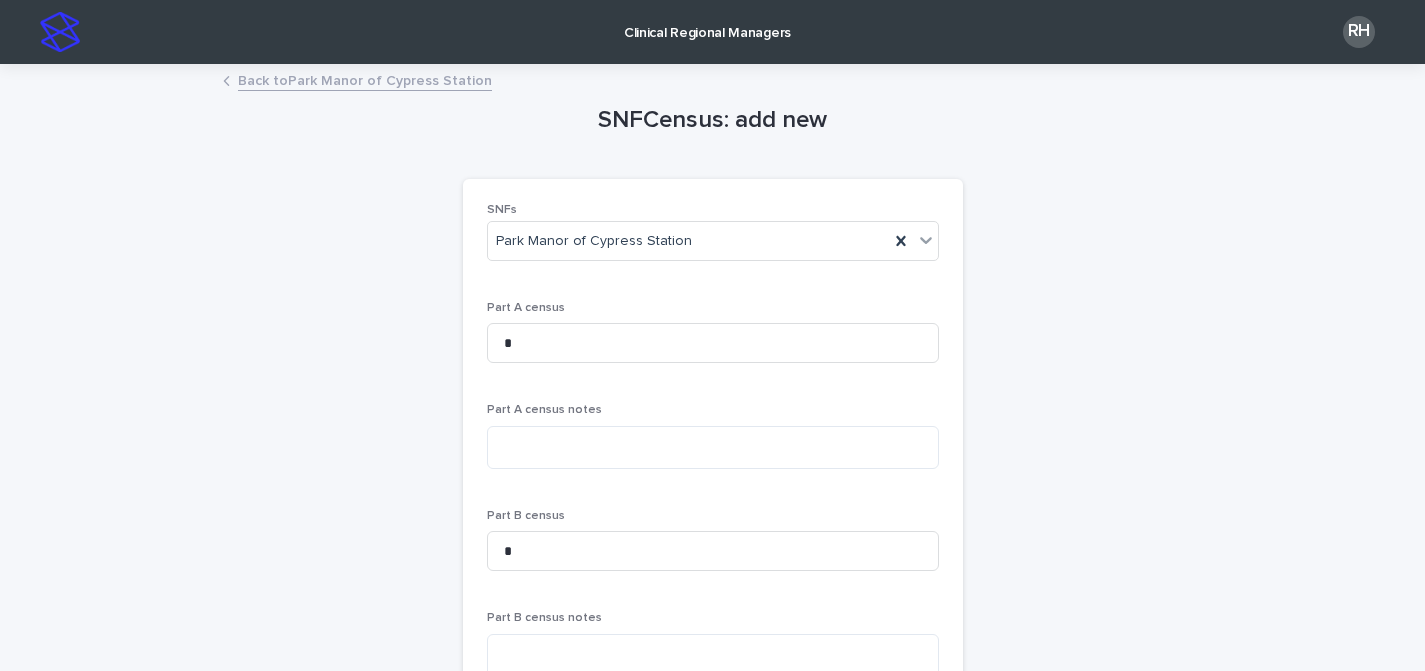 click on "SNFCensus: add new Loading... Saving… Loading... Saving… Loading... Saving… SNFs [LOCATION] Part A census * Part A census notes Part B census * Part B census notes Notes ClinicianCheckin Select... Add New SNF admin check-ins Select... Add New SNFLaunch Select... Add New SNFZoom Select... Add New NP Onboarding Select... Add New SNFParentZoom Select... Add New Sorry, there was an error saving your record. Please try again. Please fill out the required fields above. Save" at bounding box center (713, 787) 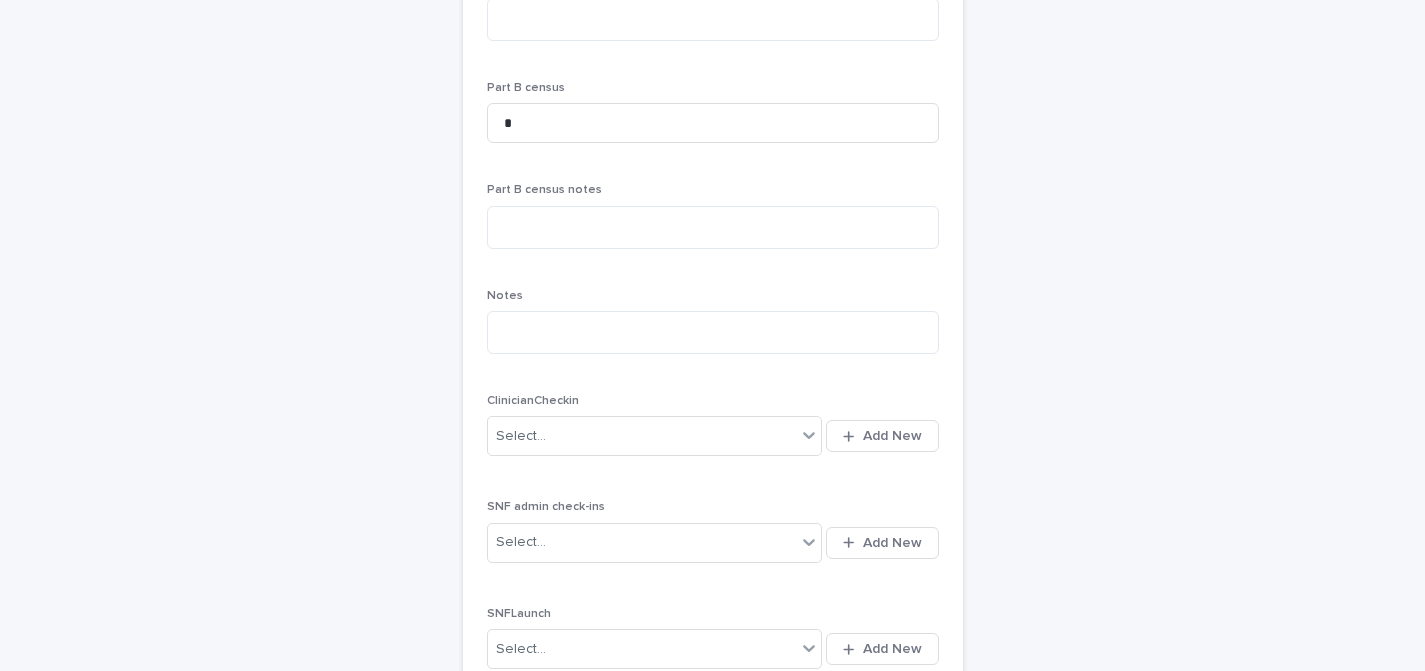 scroll, scrollTop: 994, scrollLeft: 0, axis: vertical 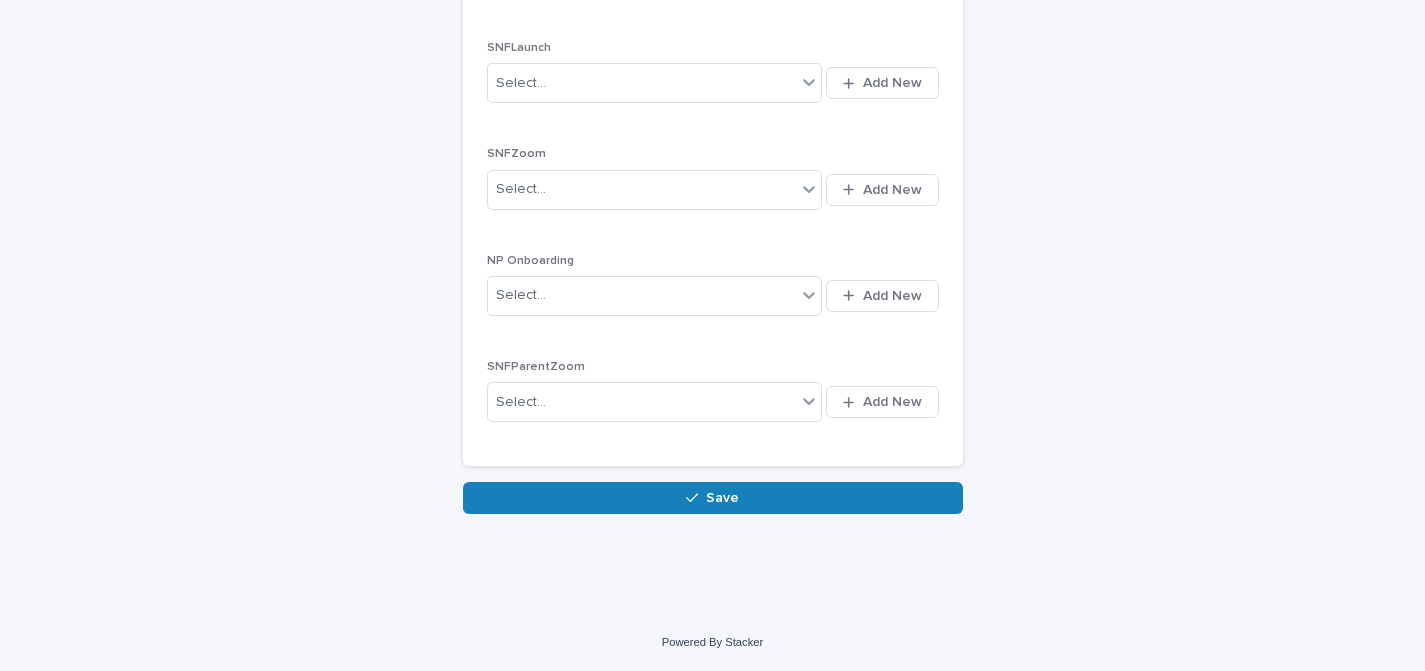 click on "Save" at bounding box center [713, 498] 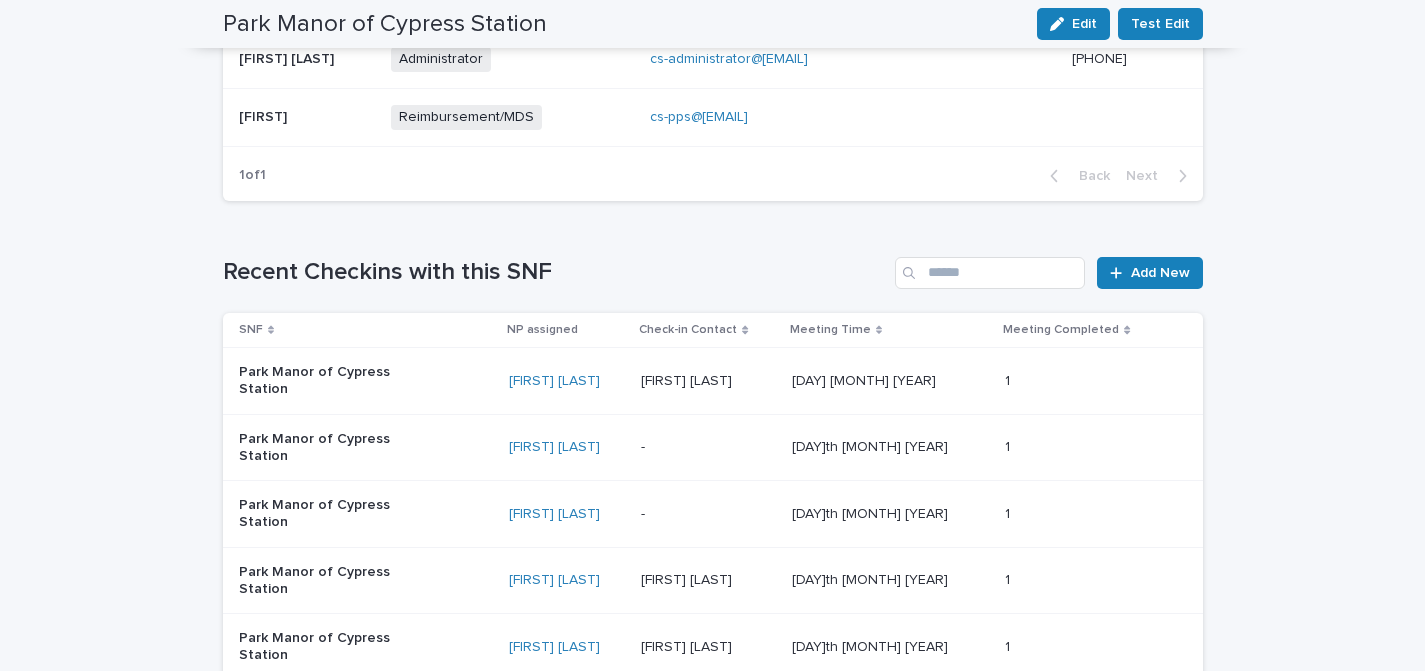 scroll, scrollTop: 1815, scrollLeft: 0, axis: vertical 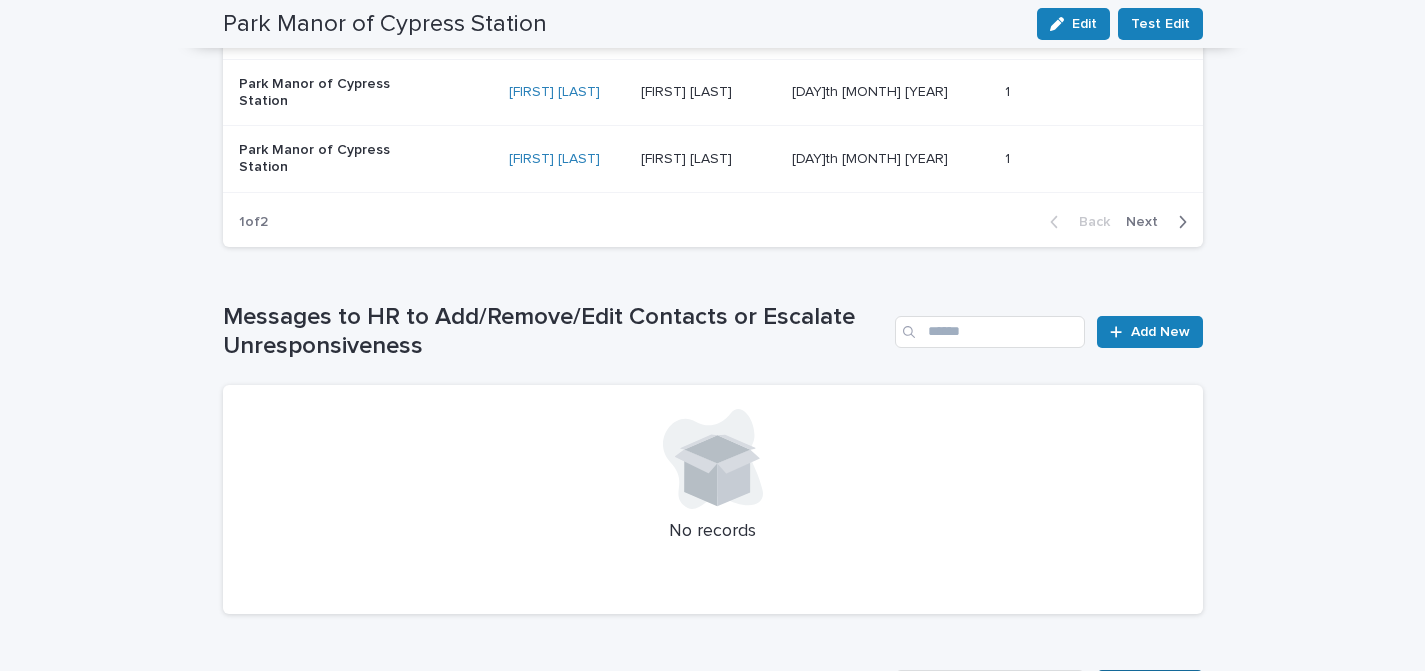 click on "Add New" at bounding box center [1160, 686] 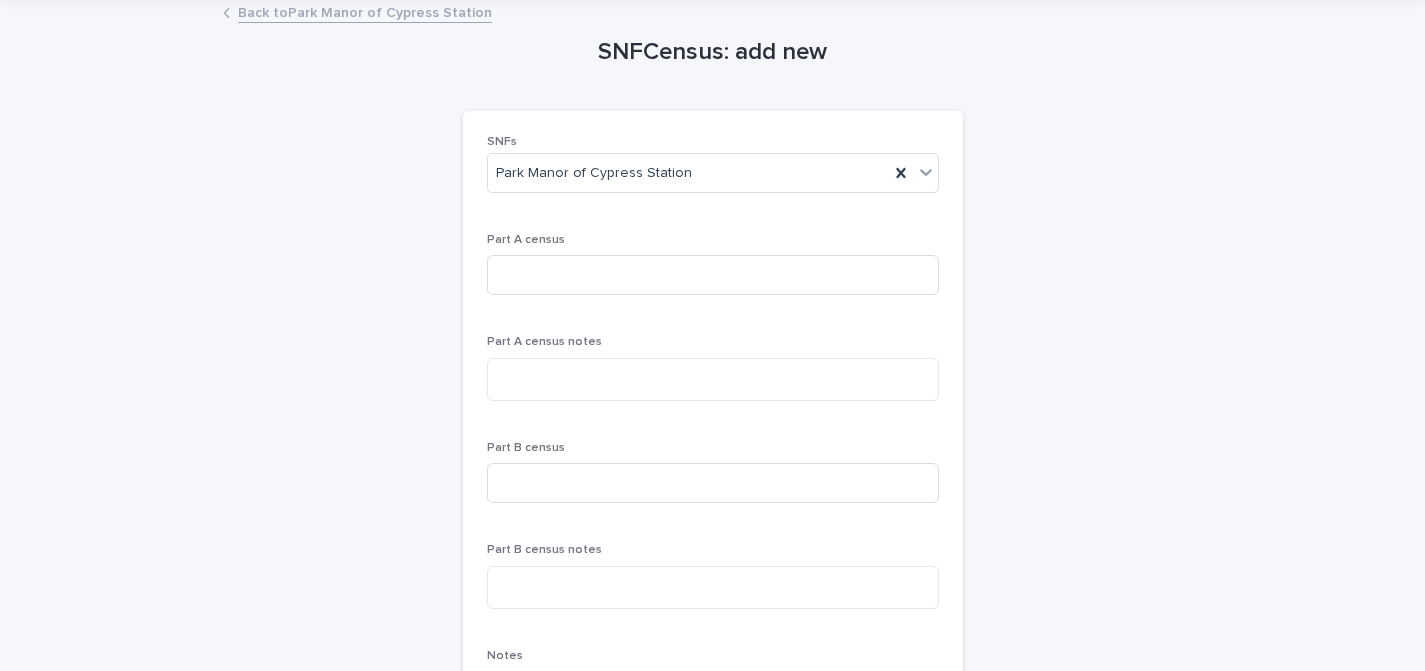 scroll, scrollTop: 0, scrollLeft: 0, axis: both 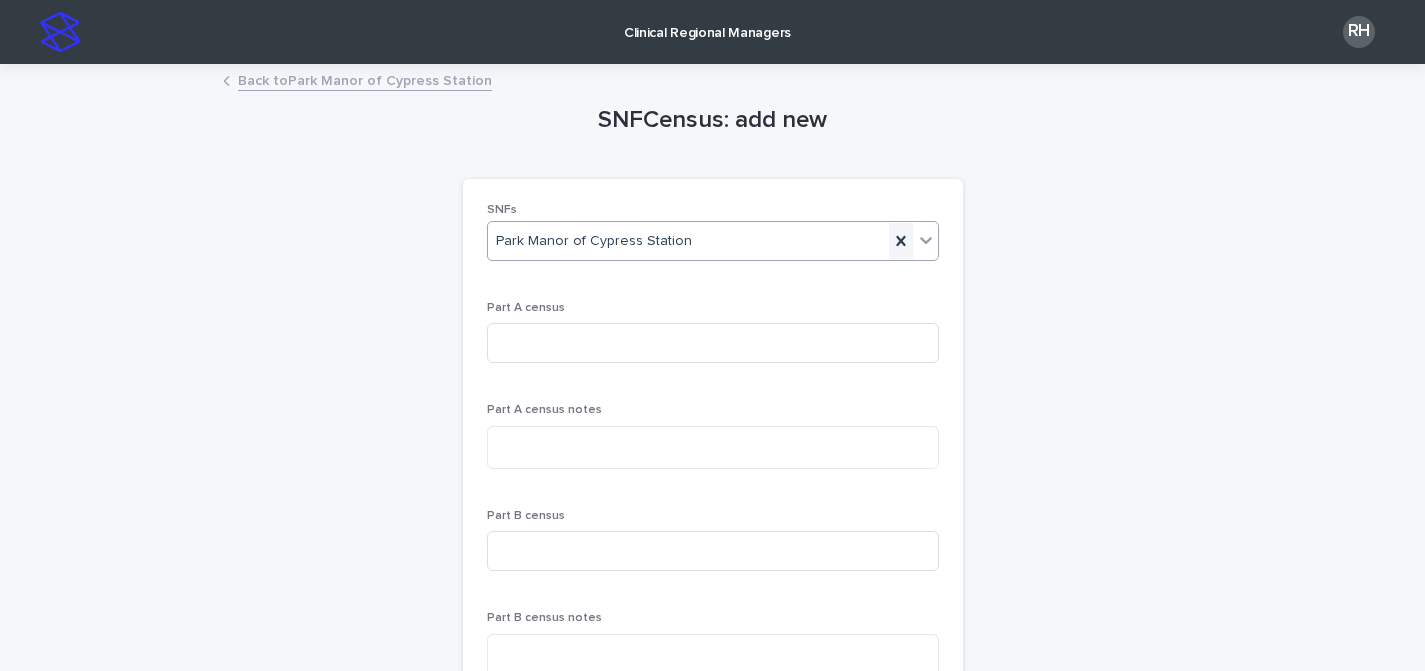 click 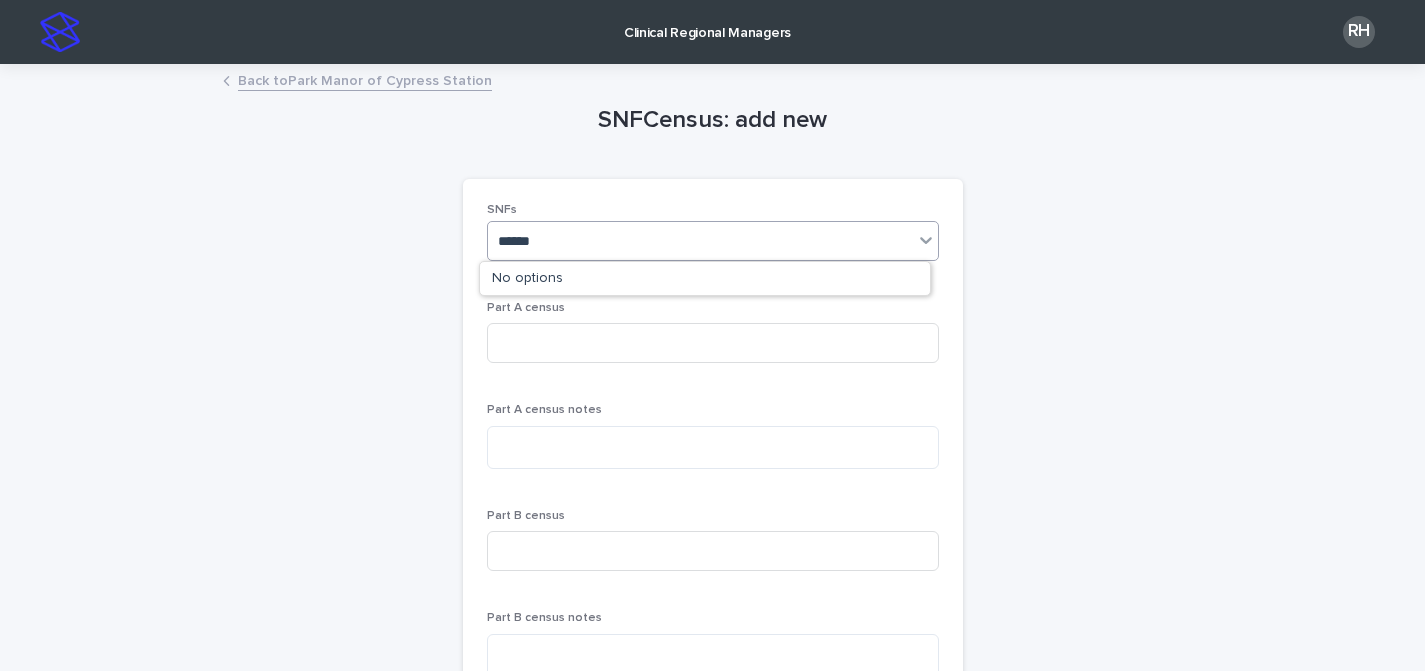 type on "*****" 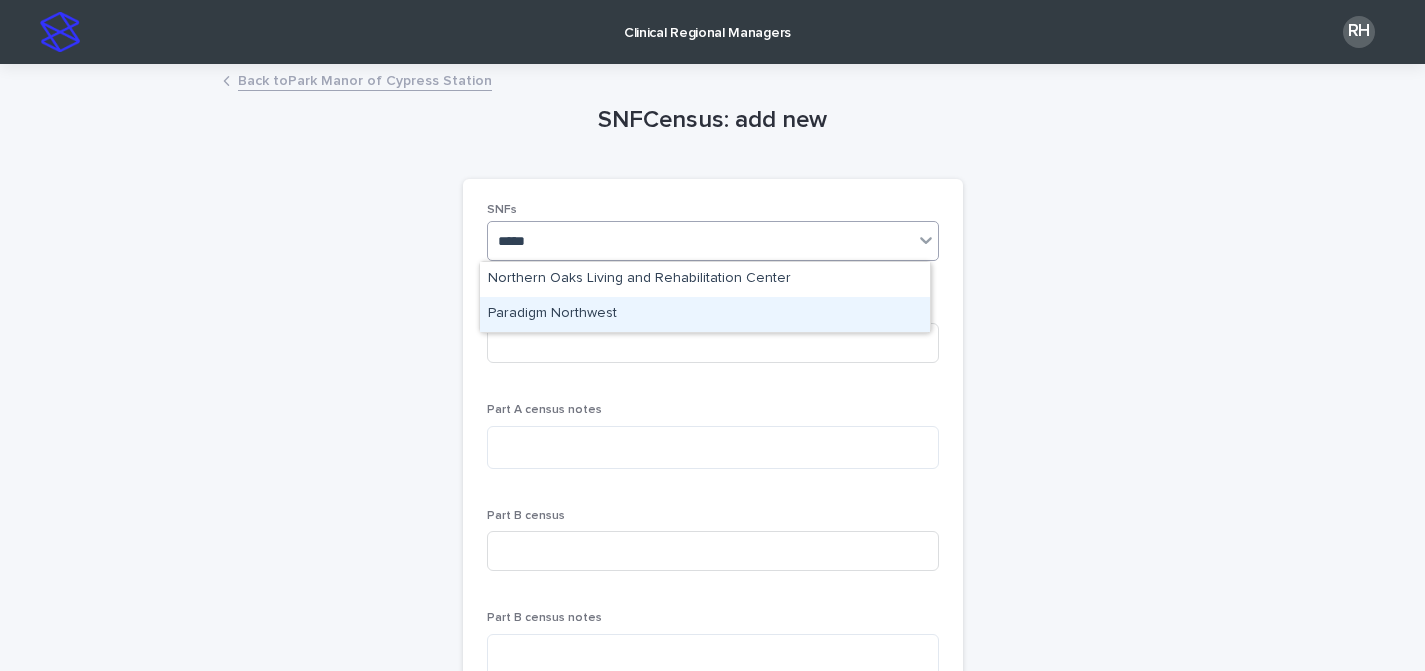 click on "Paradigm Northwest" at bounding box center (705, 314) 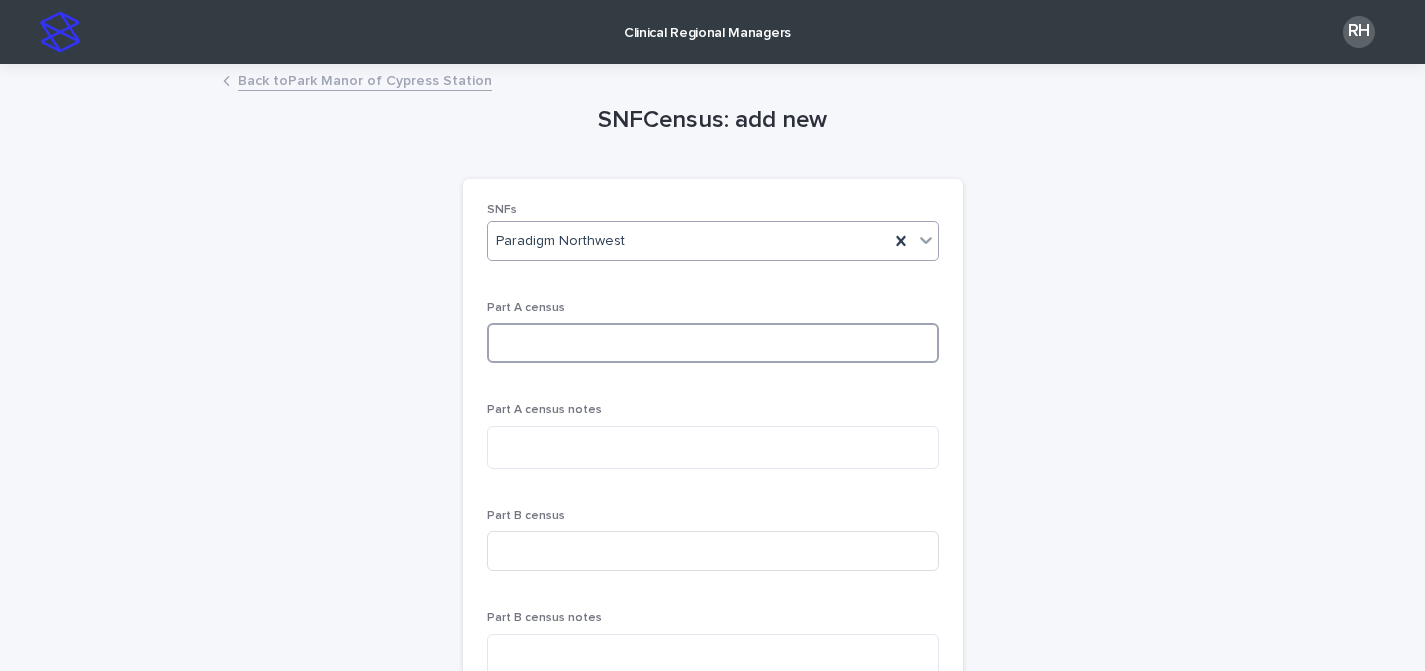 click at bounding box center (713, 343) 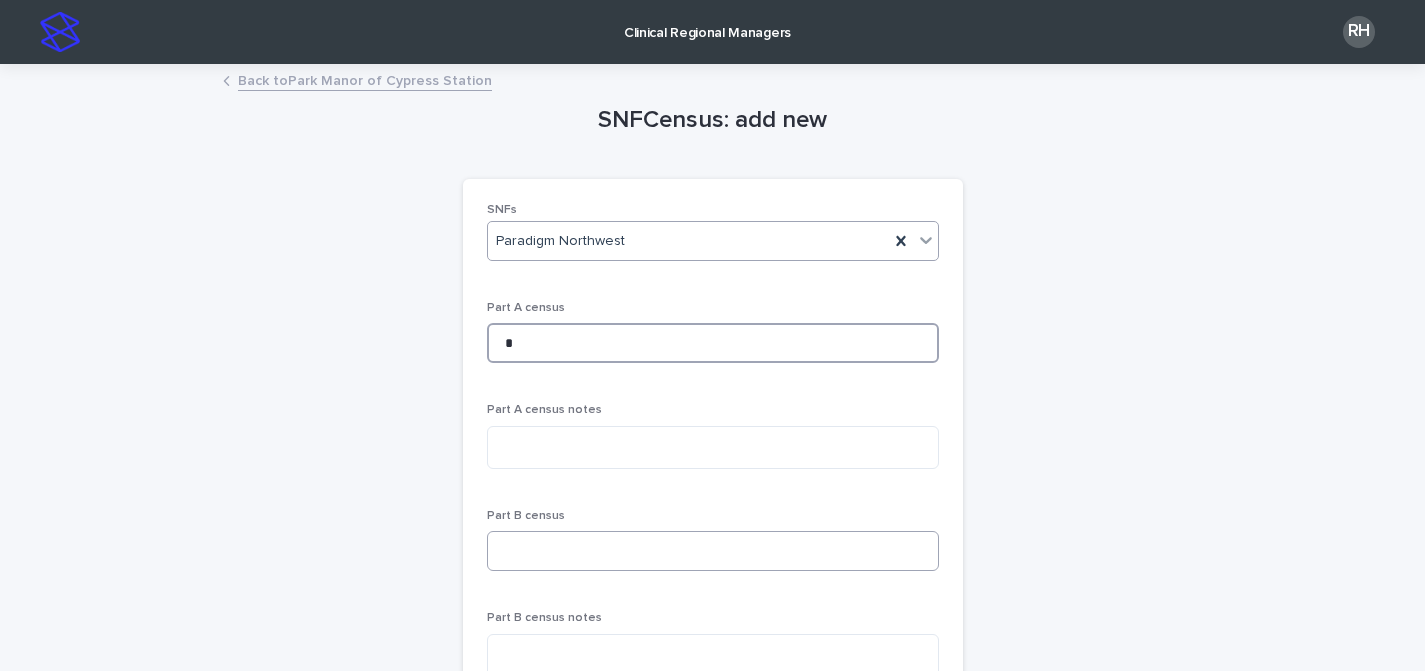 type on "*" 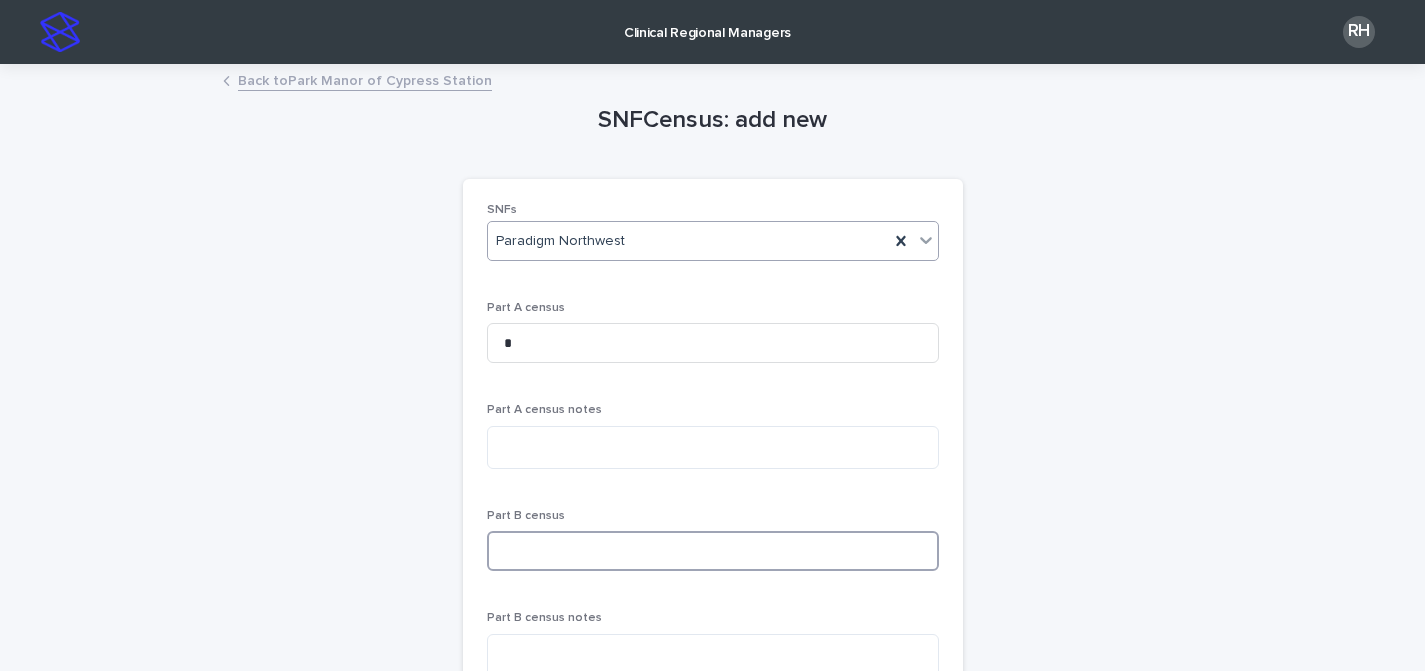 click at bounding box center (713, 551) 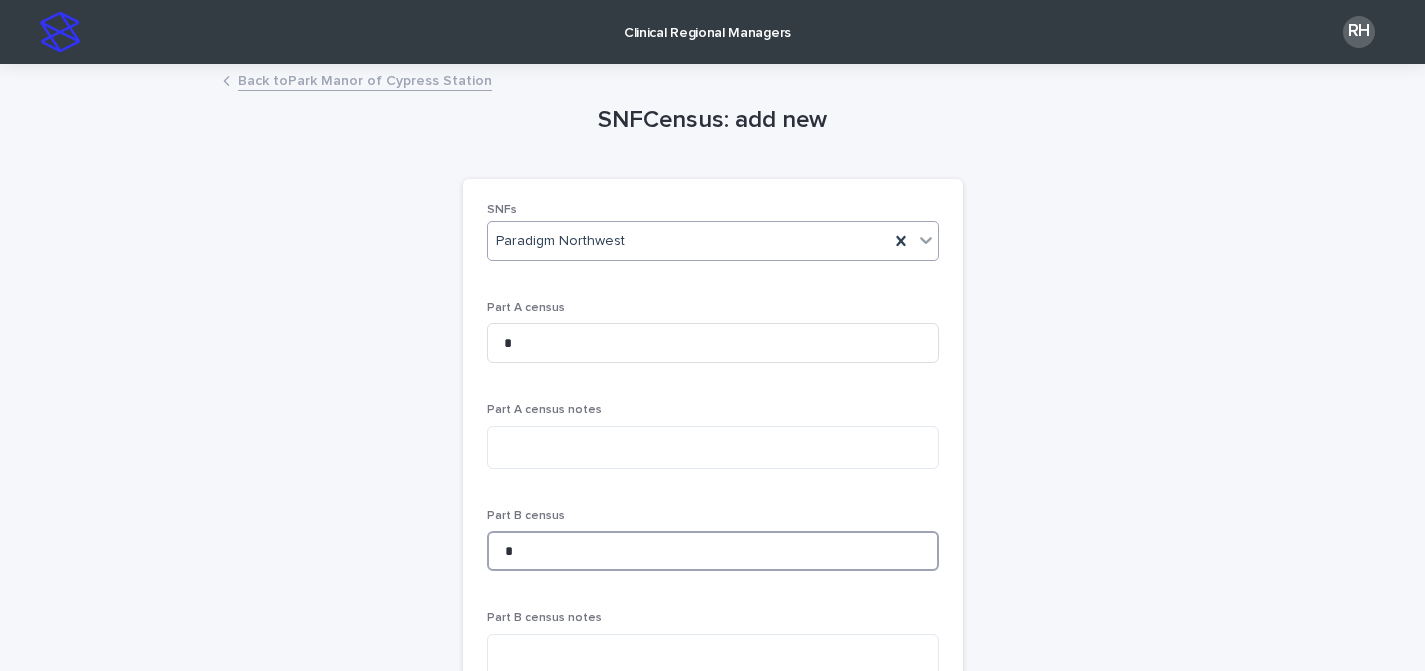 type on "*" 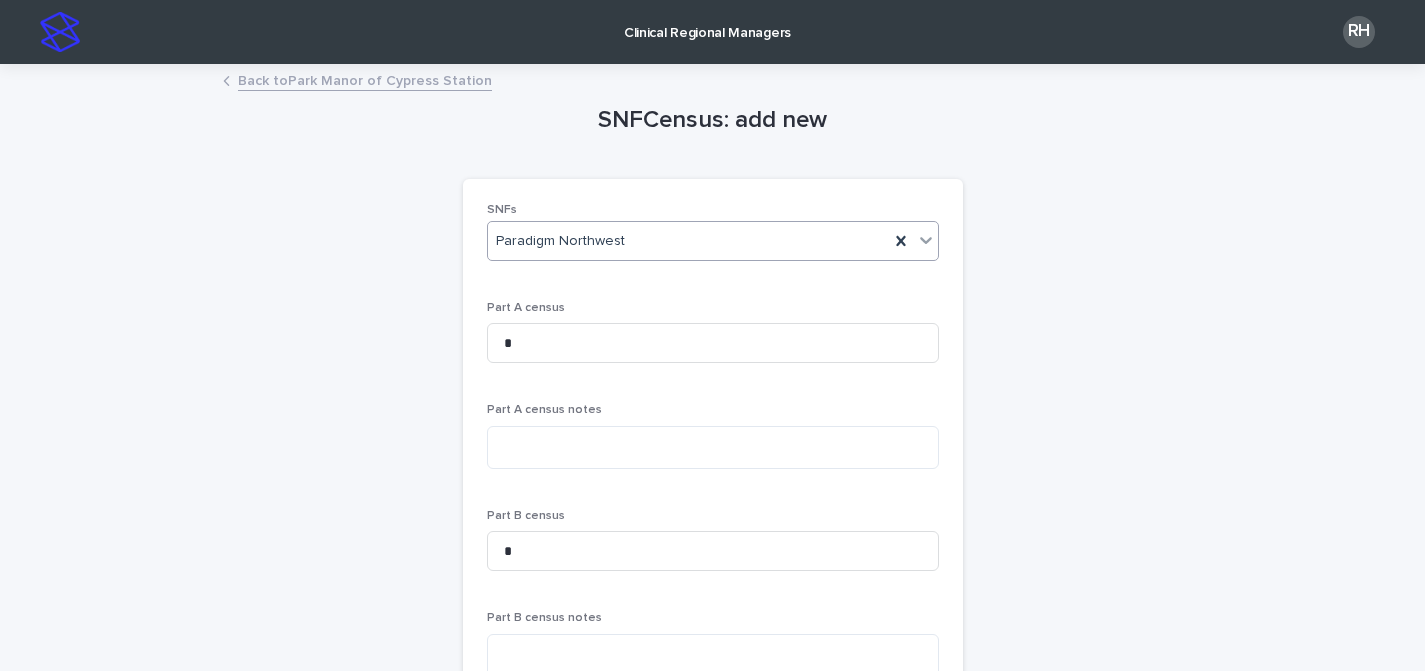 click on "SNFCensus: add new Loading... Saving… Loading... Saving… Loading... Saving… SNFs [LOCATION] Part A census * Part A census notes Part B census * Part B census notes Notes ClinicianCheckin Select... Add New SNF admin check-ins Select... Add New SNFLaunch Select... Add New SNFZoom Select... Add New NP Onboarding Select... Add New SNFParentZoom Select... Add New Sorry, there was an error saving your record. Please try again. Please fill out the required fields above. Save" at bounding box center [713, 787] 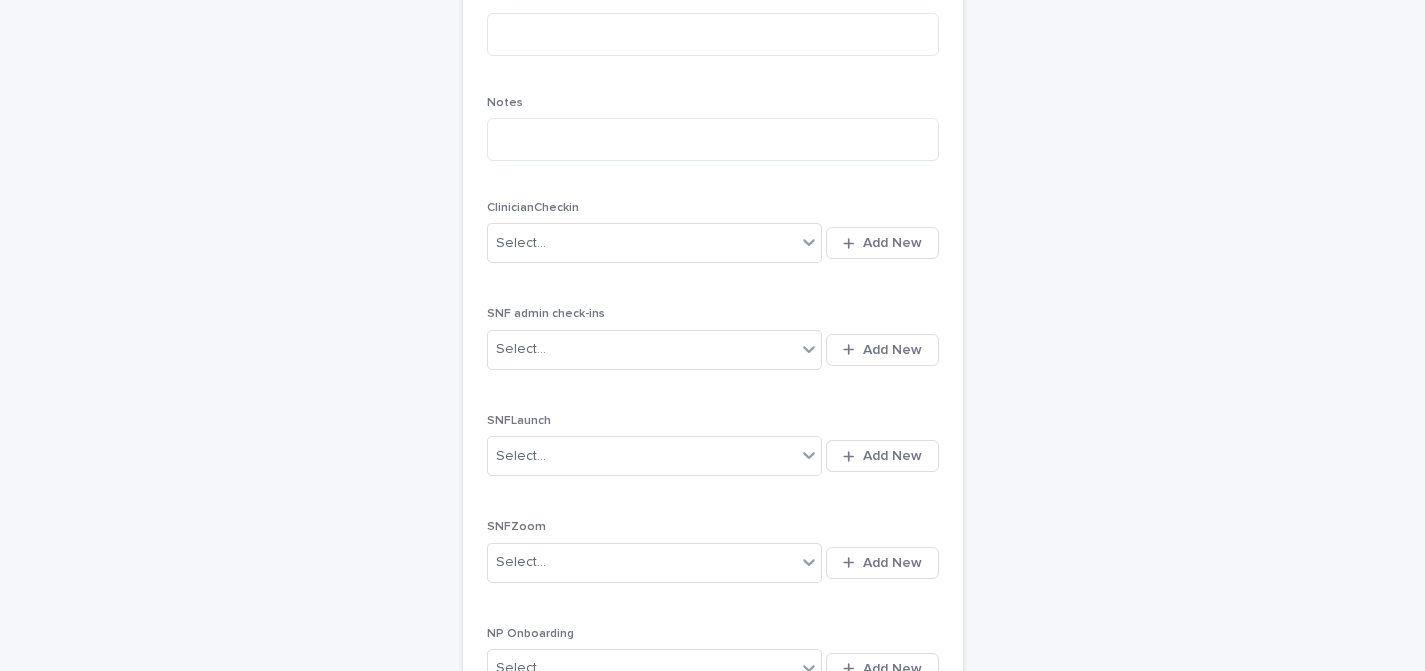 scroll, scrollTop: 994, scrollLeft: 0, axis: vertical 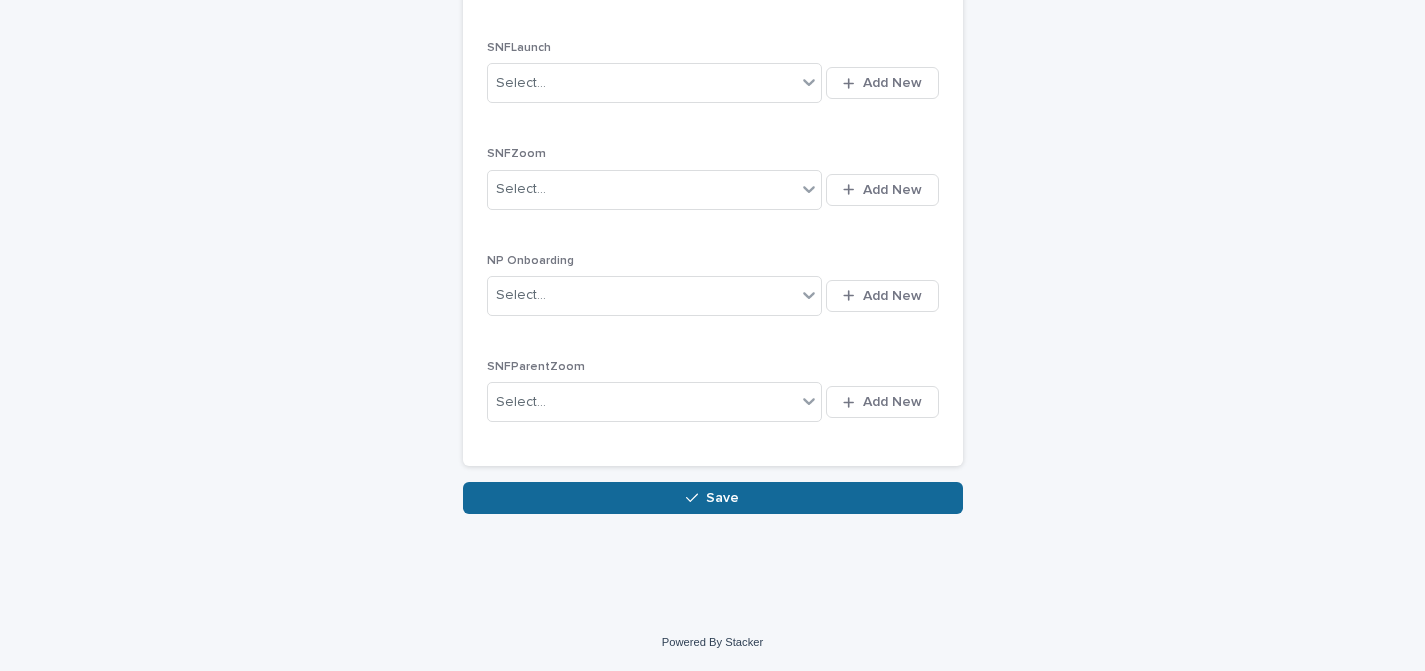 click on "Save" at bounding box center [713, 498] 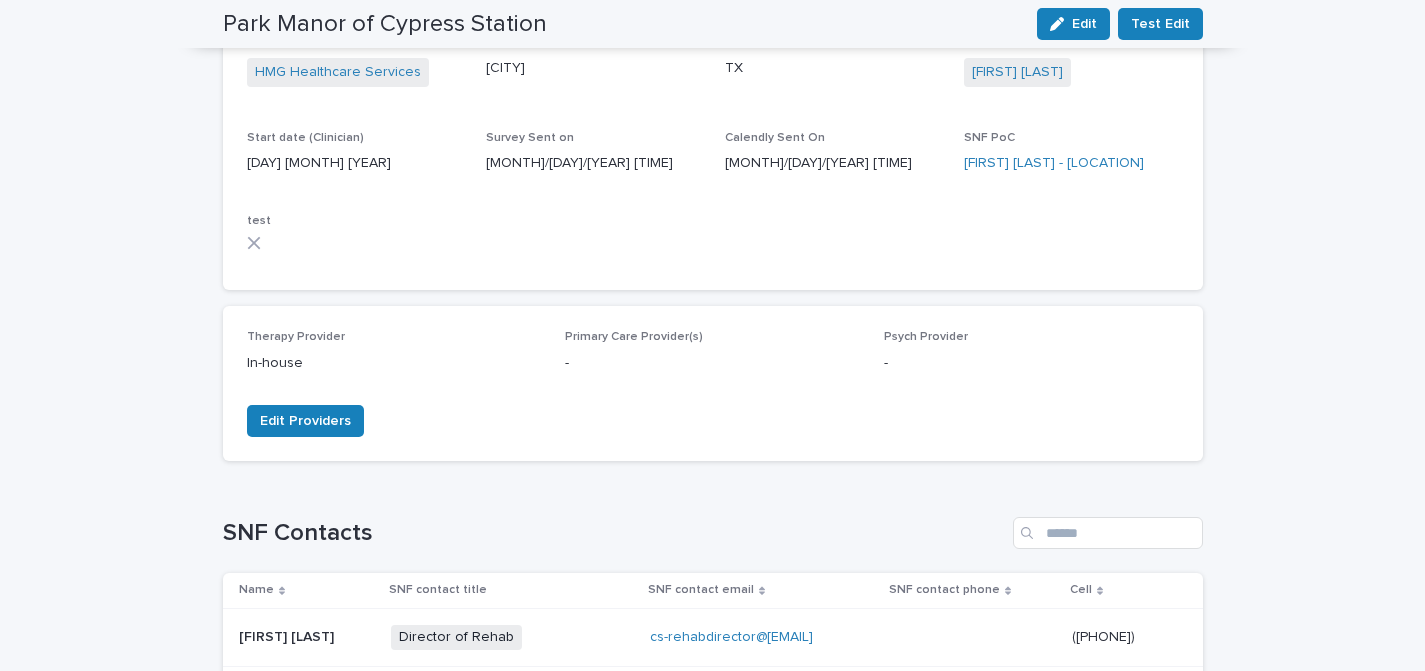 scroll, scrollTop: 0, scrollLeft: 0, axis: both 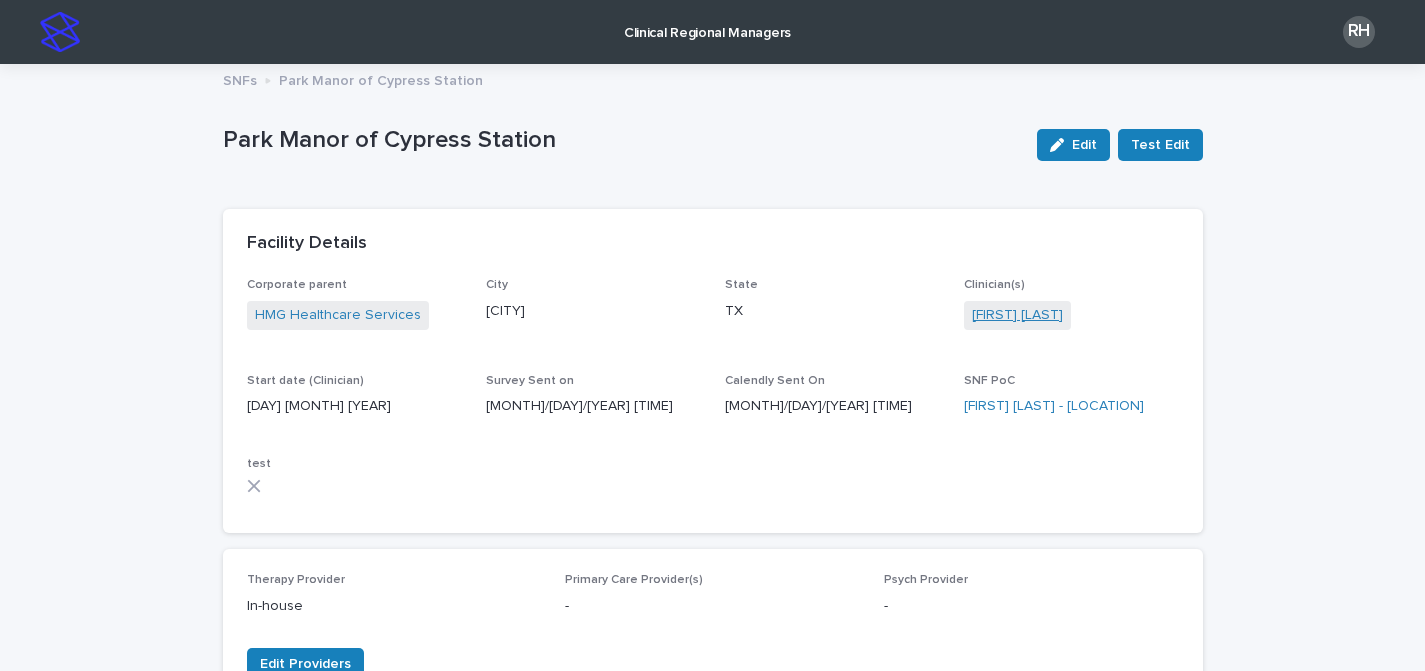 click on "[FIRST] [LAST]" at bounding box center (1017, 315) 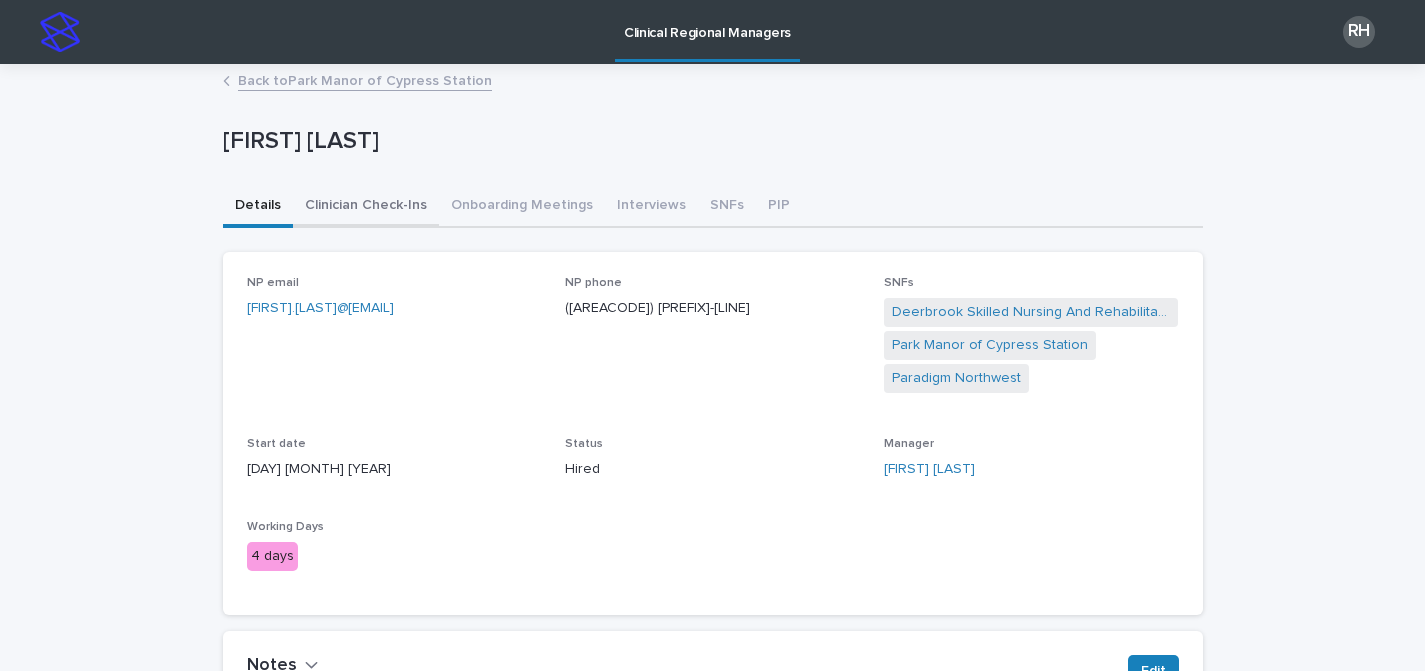 click on "Clinician Check-Ins" at bounding box center [366, 207] 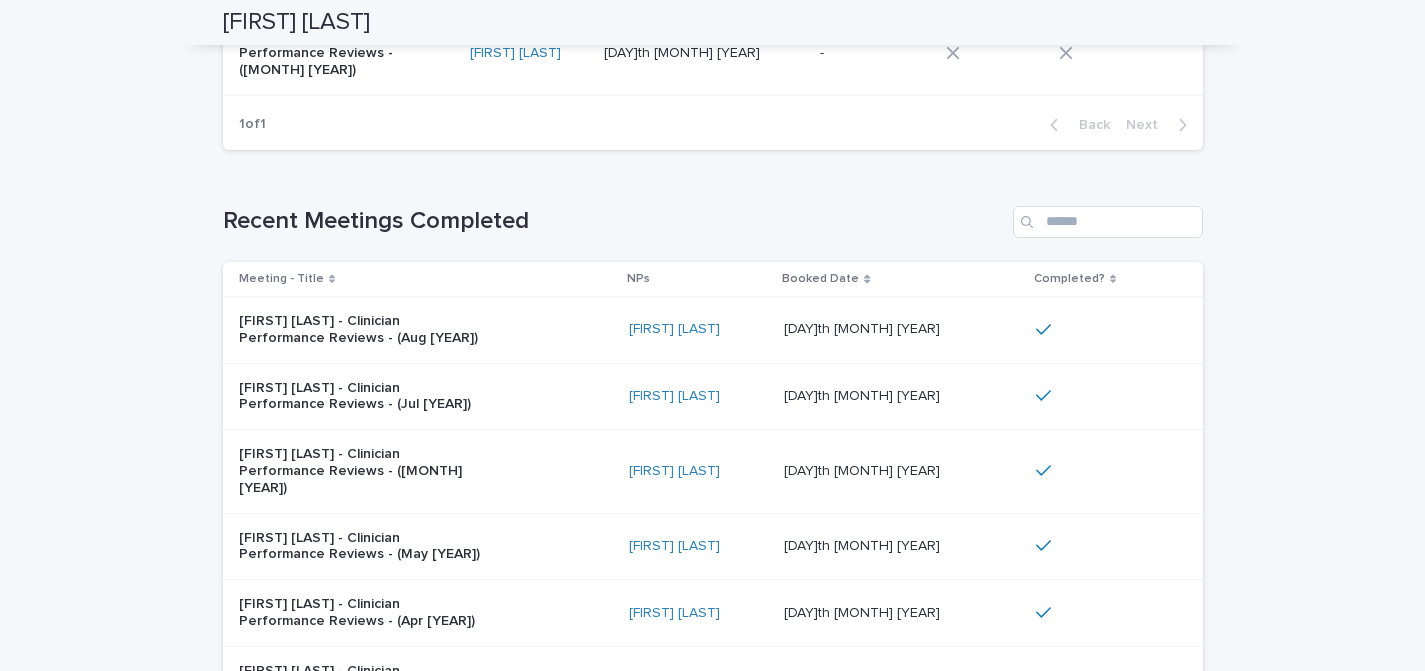 click on "[FIRST] [LAST] - Clinician Performance Reviews - (Aug [YEAR])" at bounding box center (426, 330) 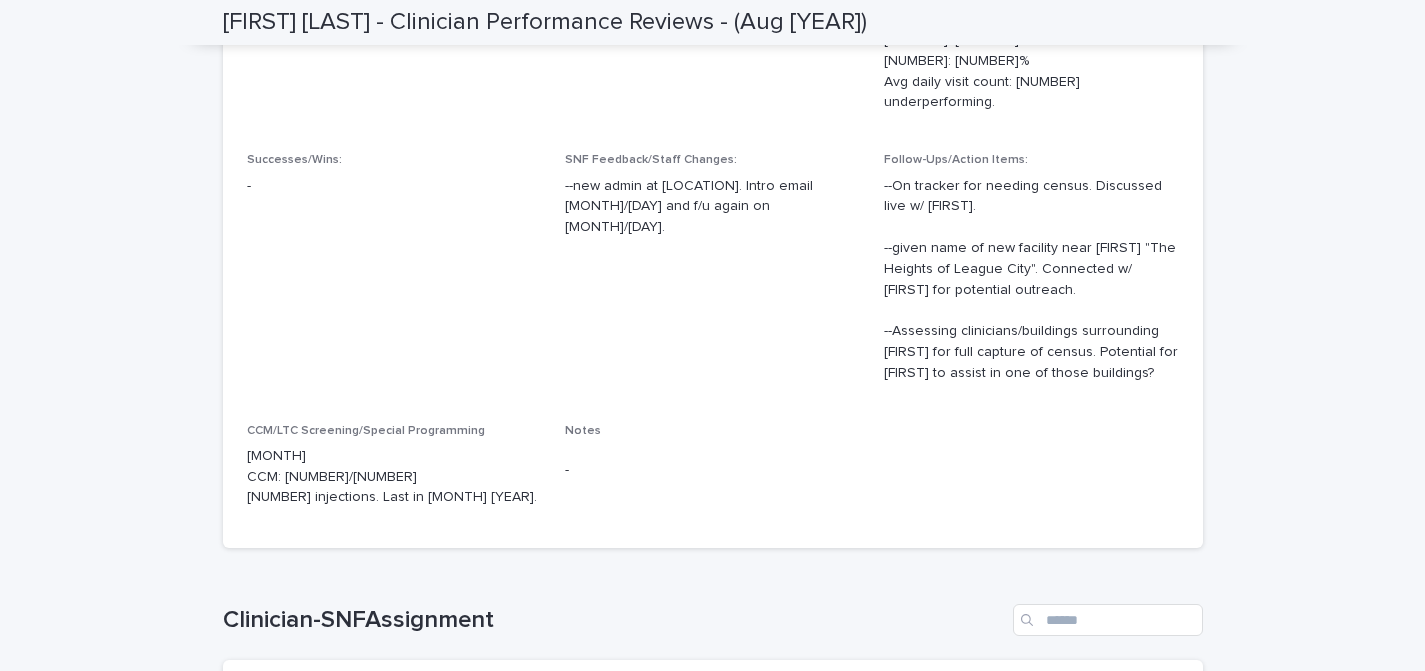 scroll, scrollTop: 644, scrollLeft: 0, axis: vertical 